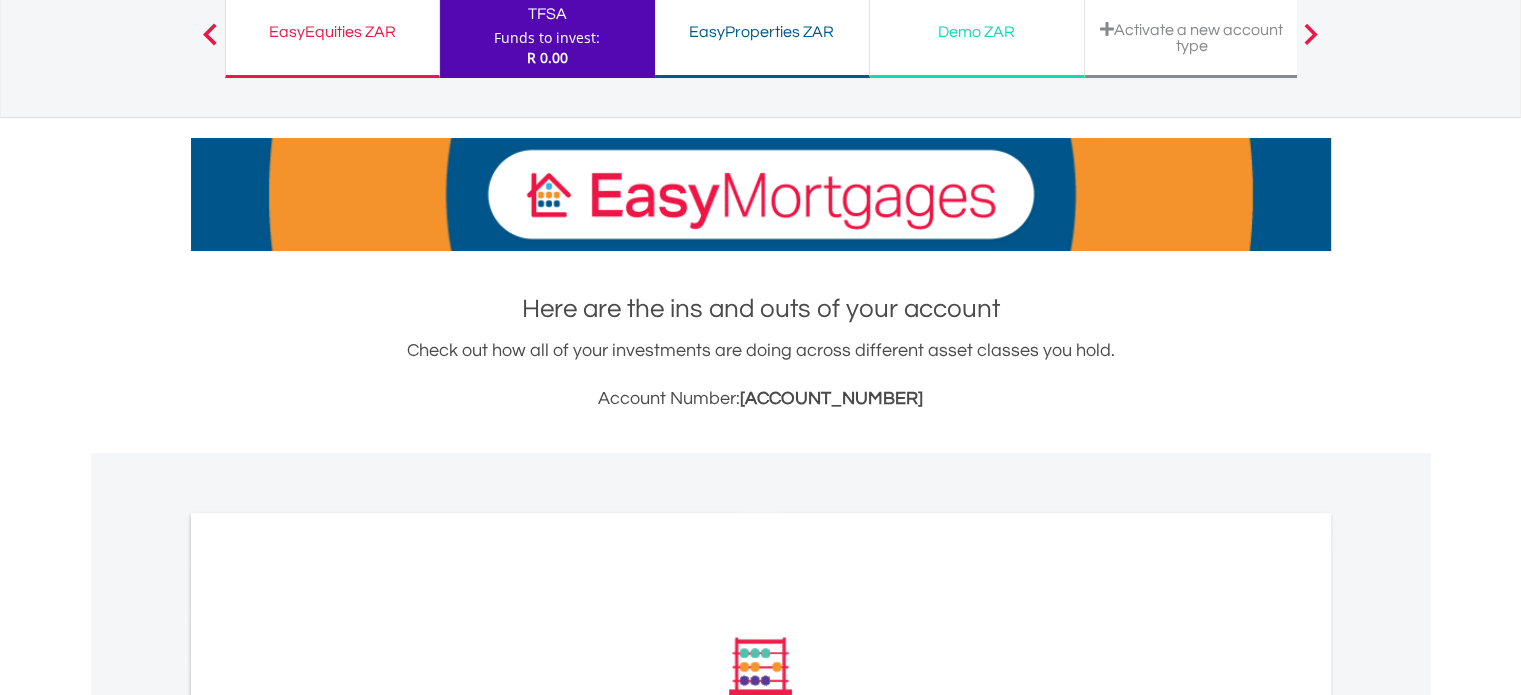 scroll, scrollTop: 333, scrollLeft: 0, axis: vertical 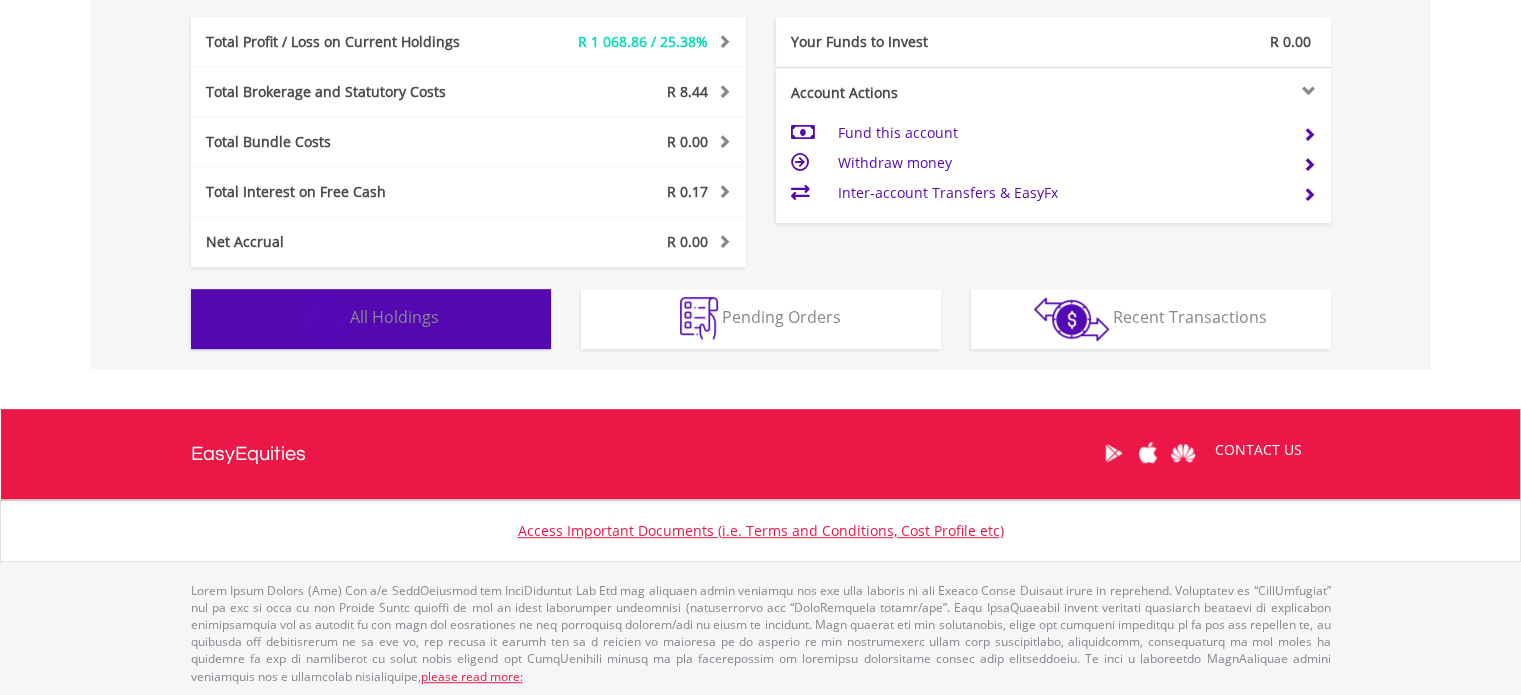 click on "All Holdings" at bounding box center [394, 317] 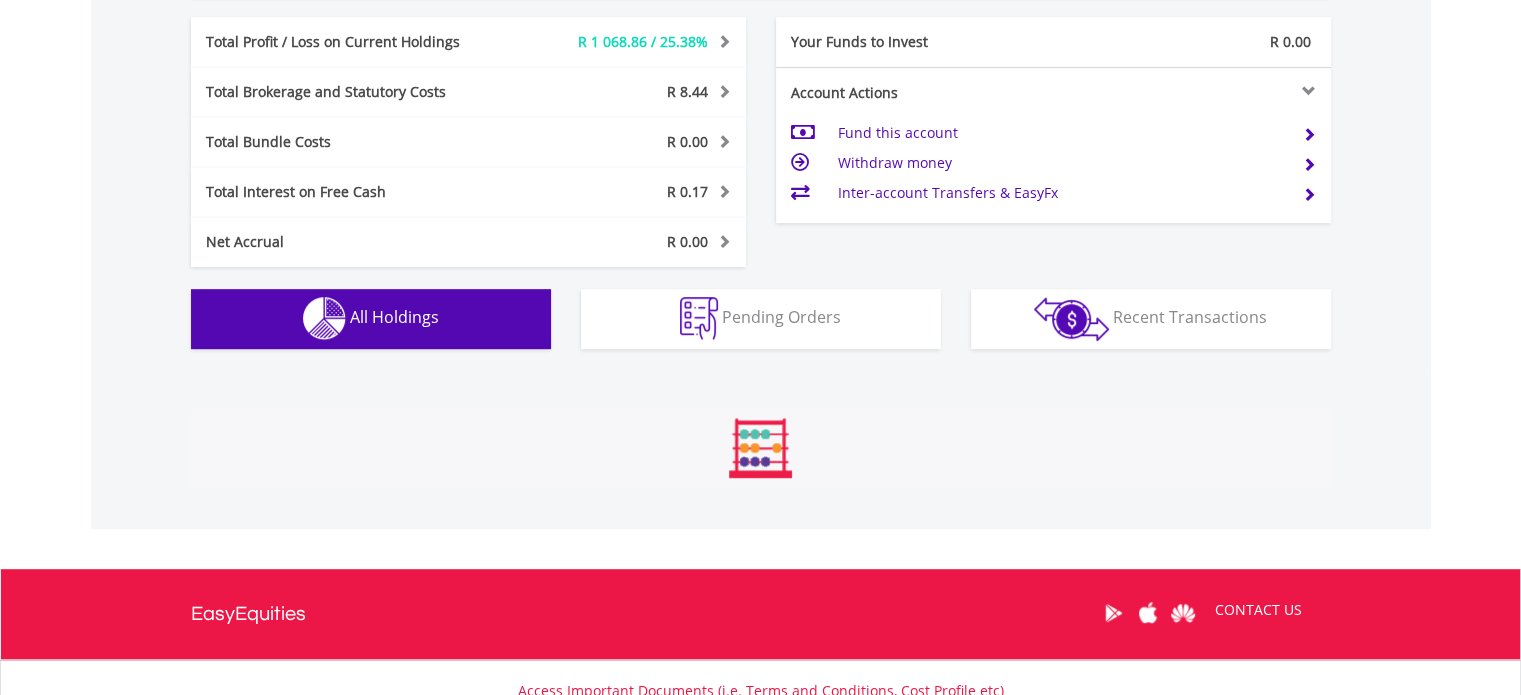 scroll, scrollTop: 1401, scrollLeft: 0, axis: vertical 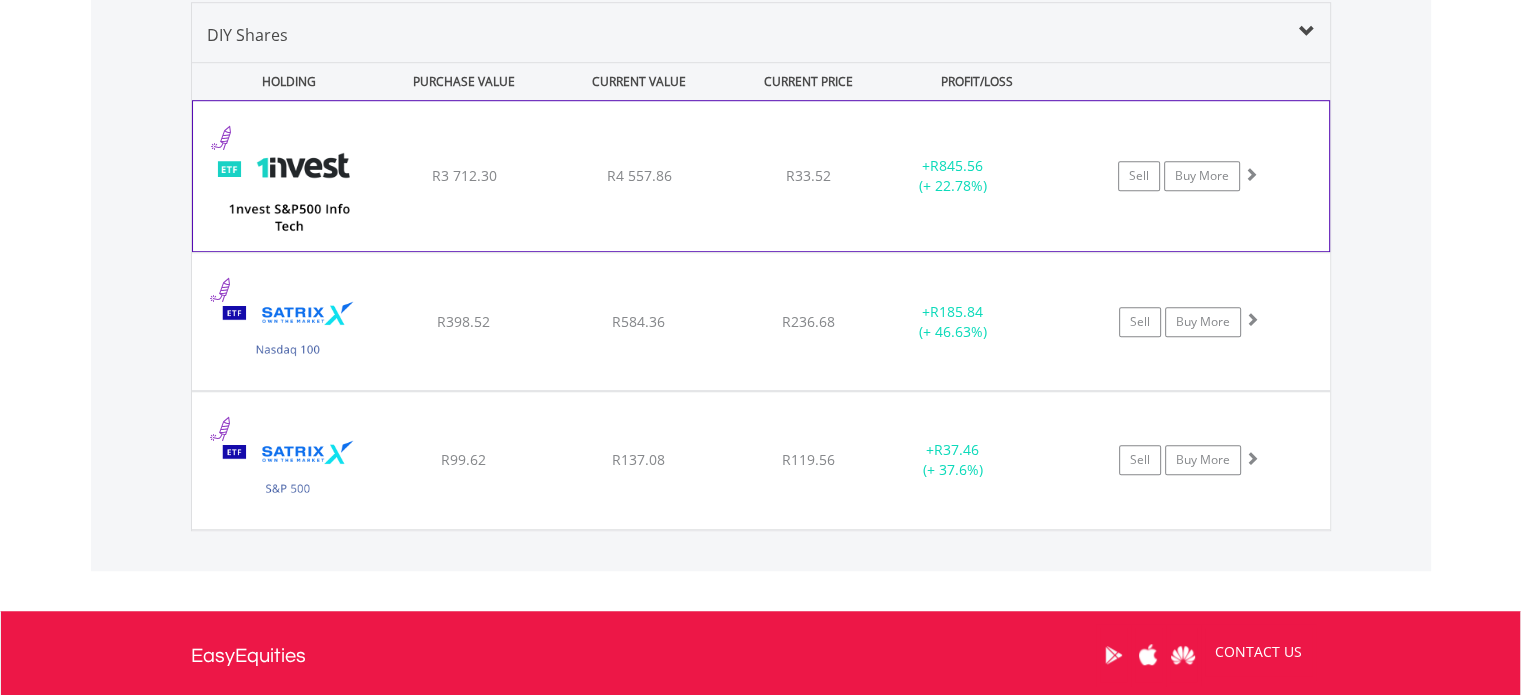 click on "﻿
1nvest S&P500 Info Tech Index Feeder ETF
R3 712.30
R4 557.86
R33.52
+  R845.56 (+ 22.78%)
Sell
Buy More" at bounding box center (761, 176) 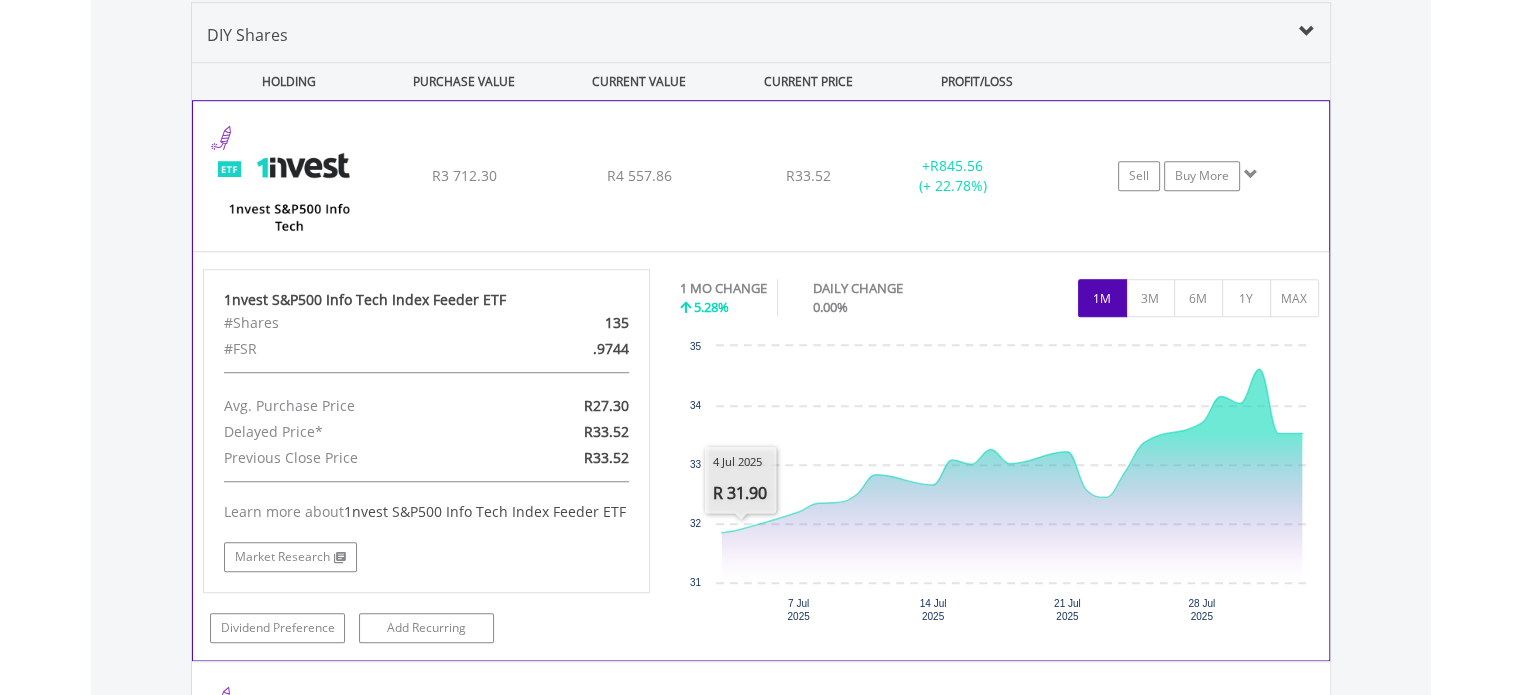 scroll, scrollTop: 1068, scrollLeft: 0, axis: vertical 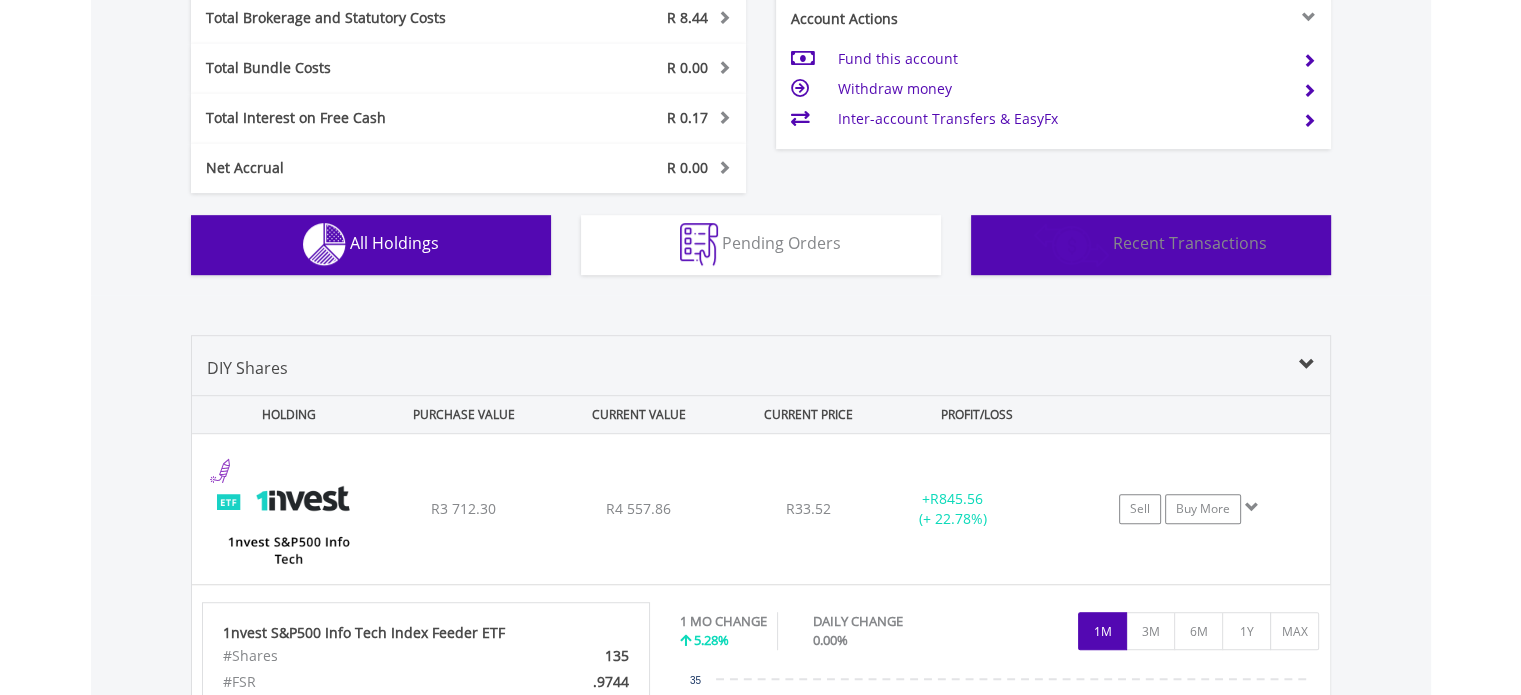 click on "Recent Transactions" at bounding box center [1190, 243] 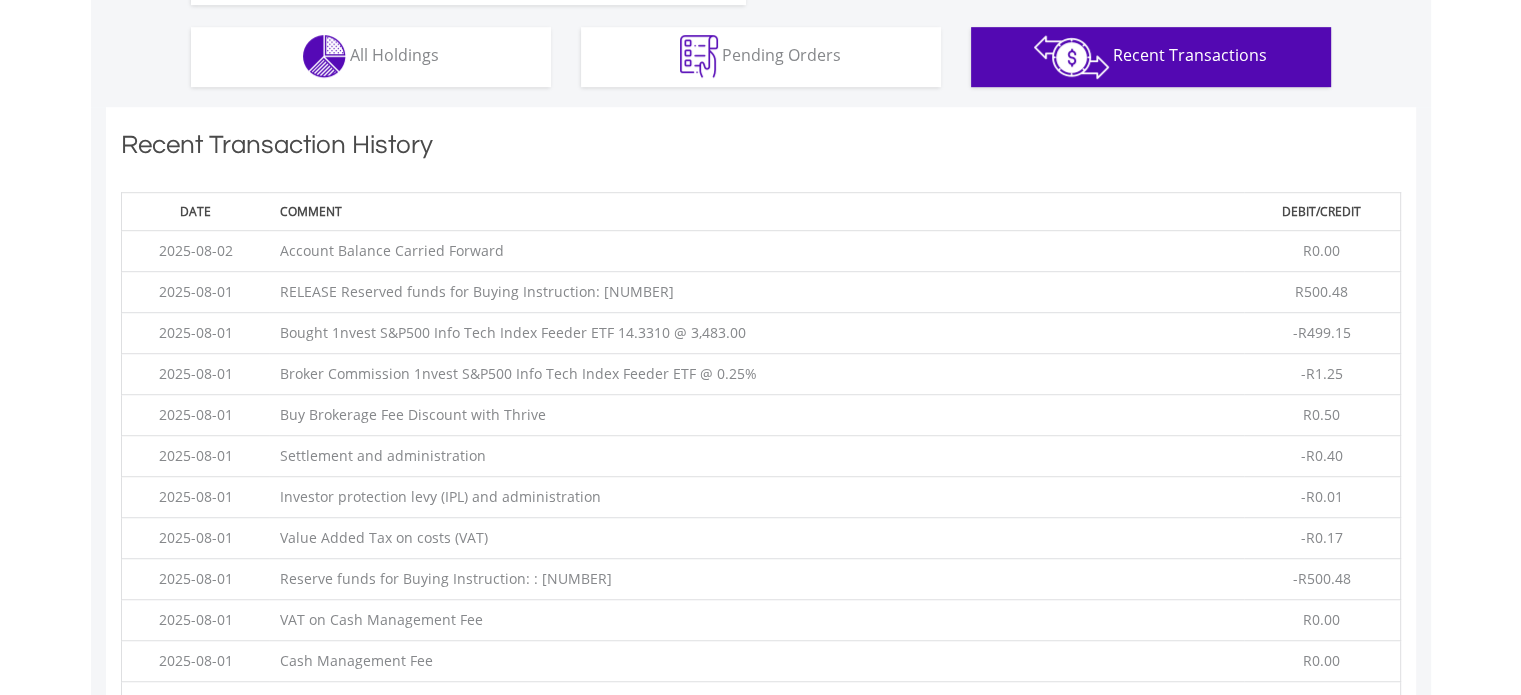 scroll, scrollTop: 1361, scrollLeft: 0, axis: vertical 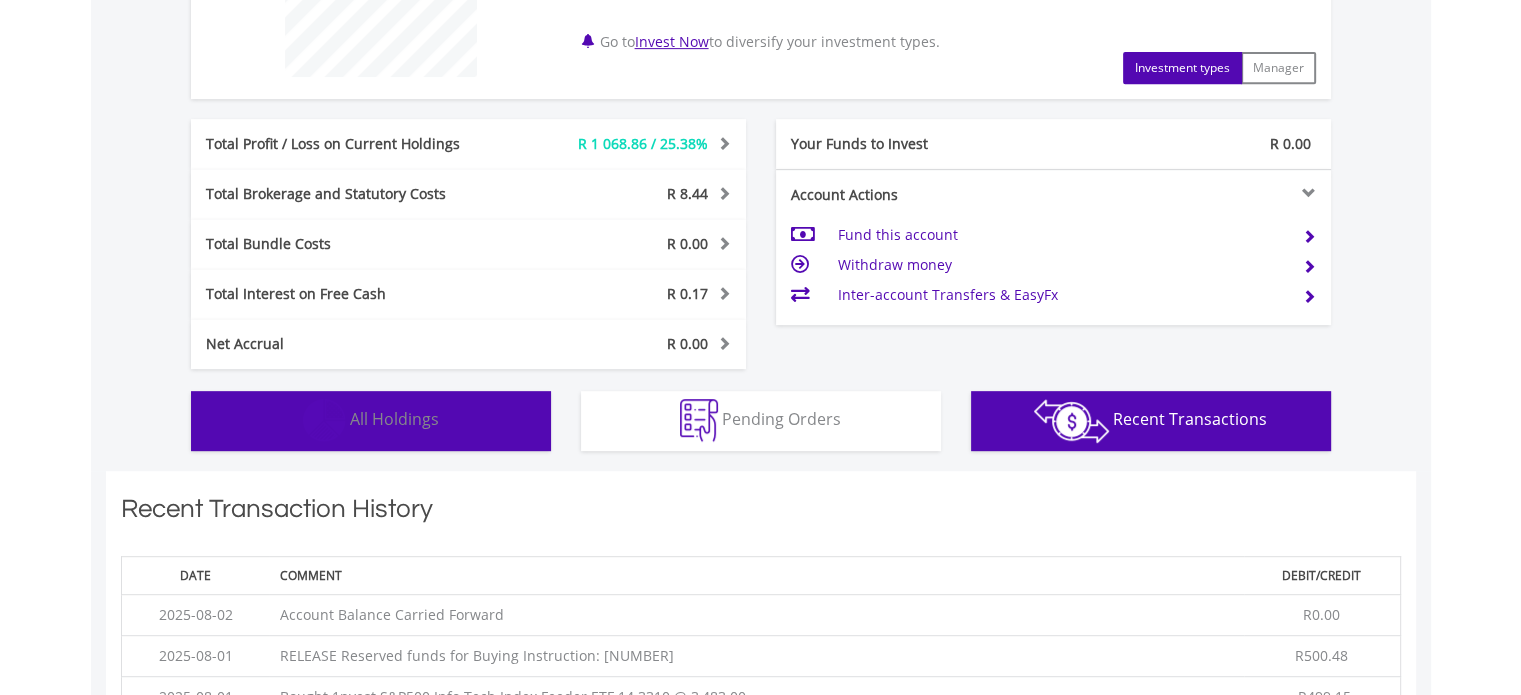 click on "Holdings
All Holdings" at bounding box center [371, 421] 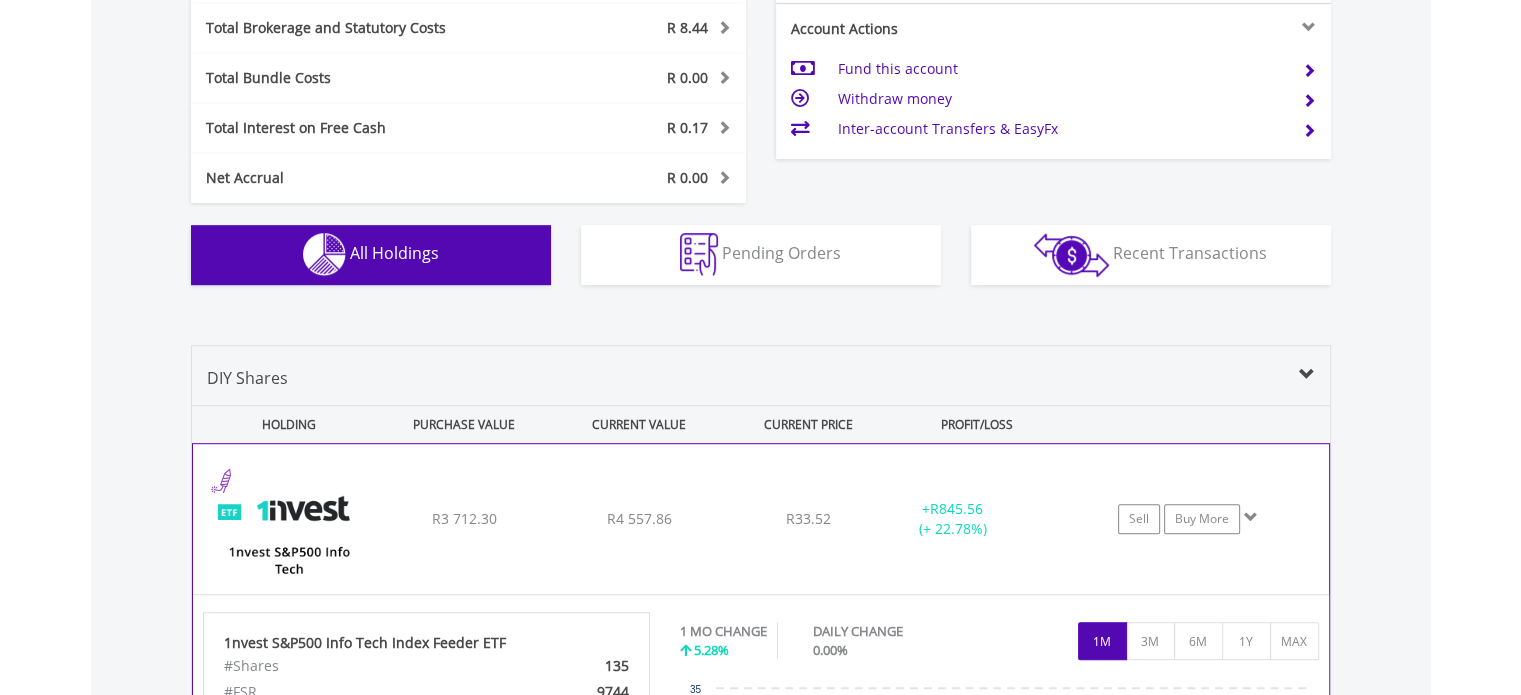 scroll, scrollTop: 1392, scrollLeft: 0, axis: vertical 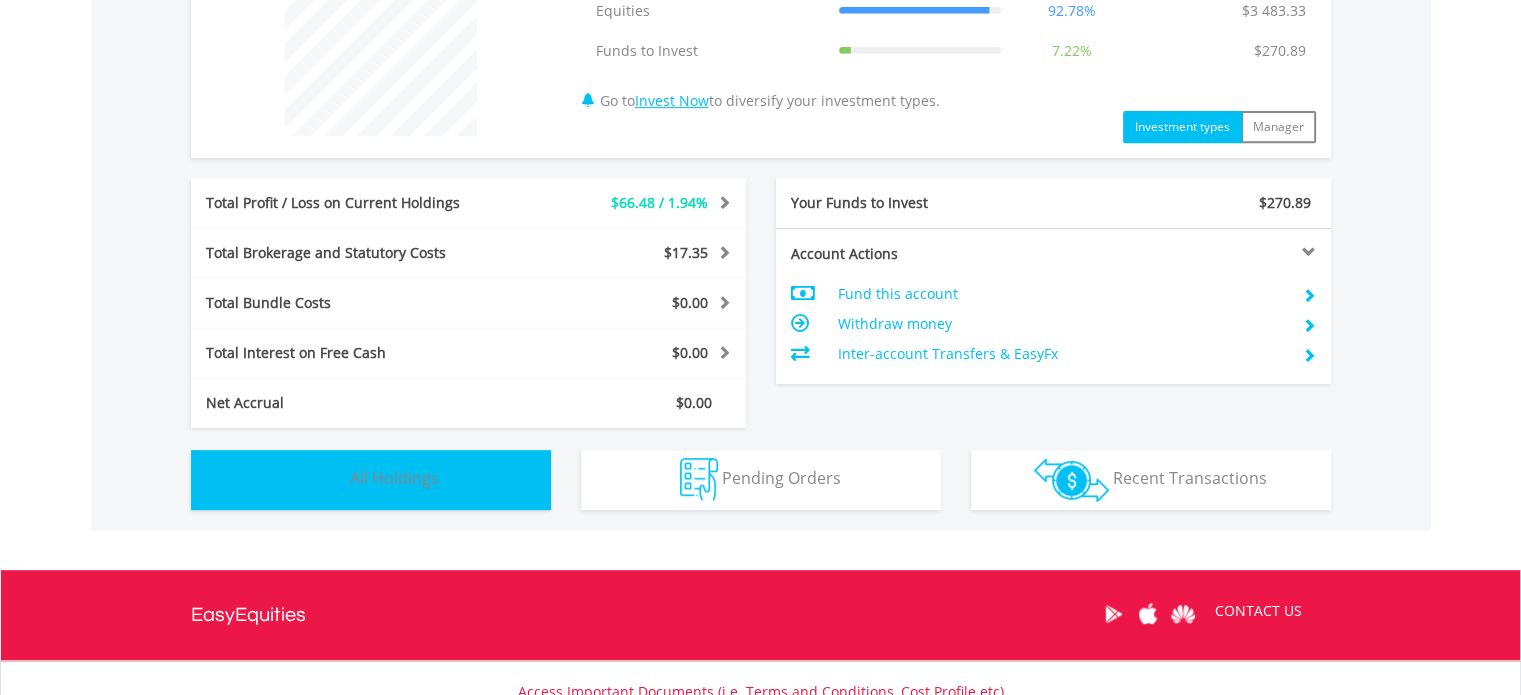 click on "Holdings
All Holdings" at bounding box center [371, 480] 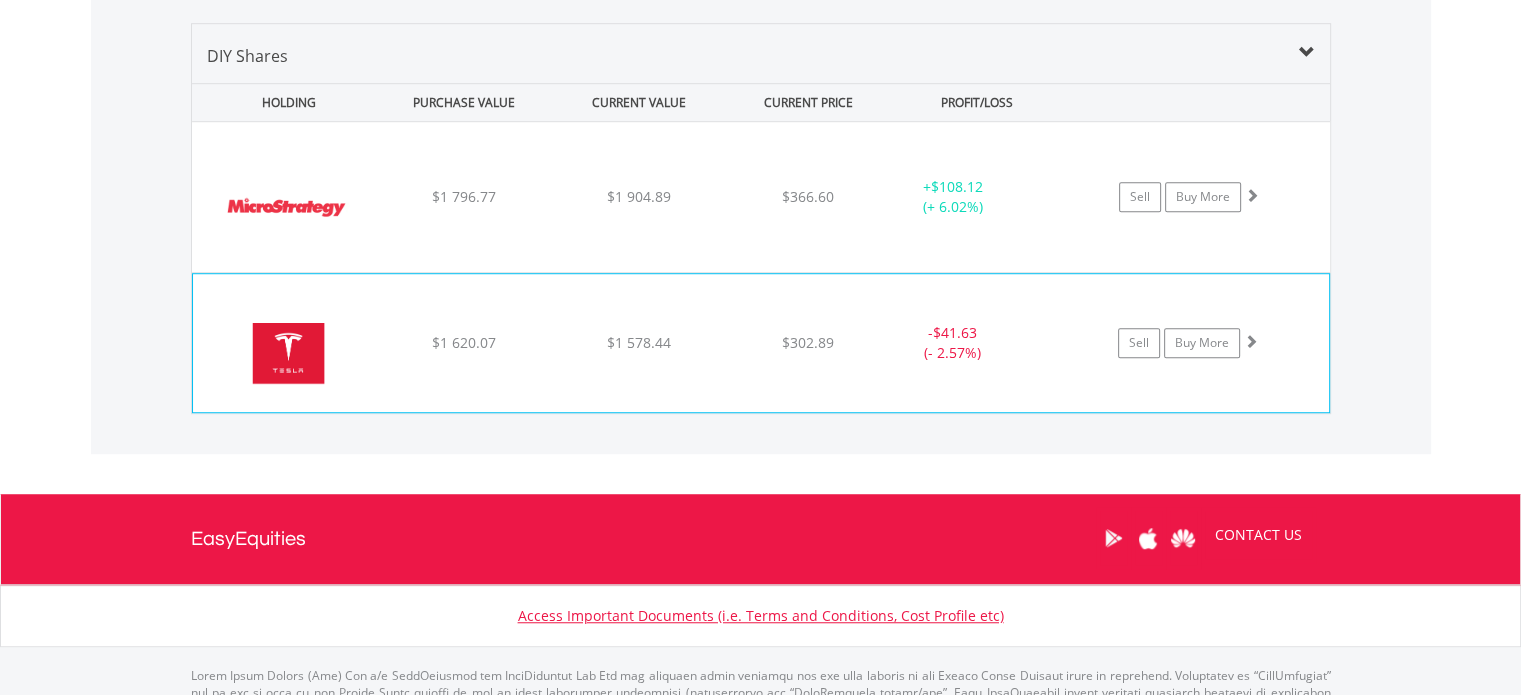 scroll, scrollTop: 1213, scrollLeft: 0, axis: vertical 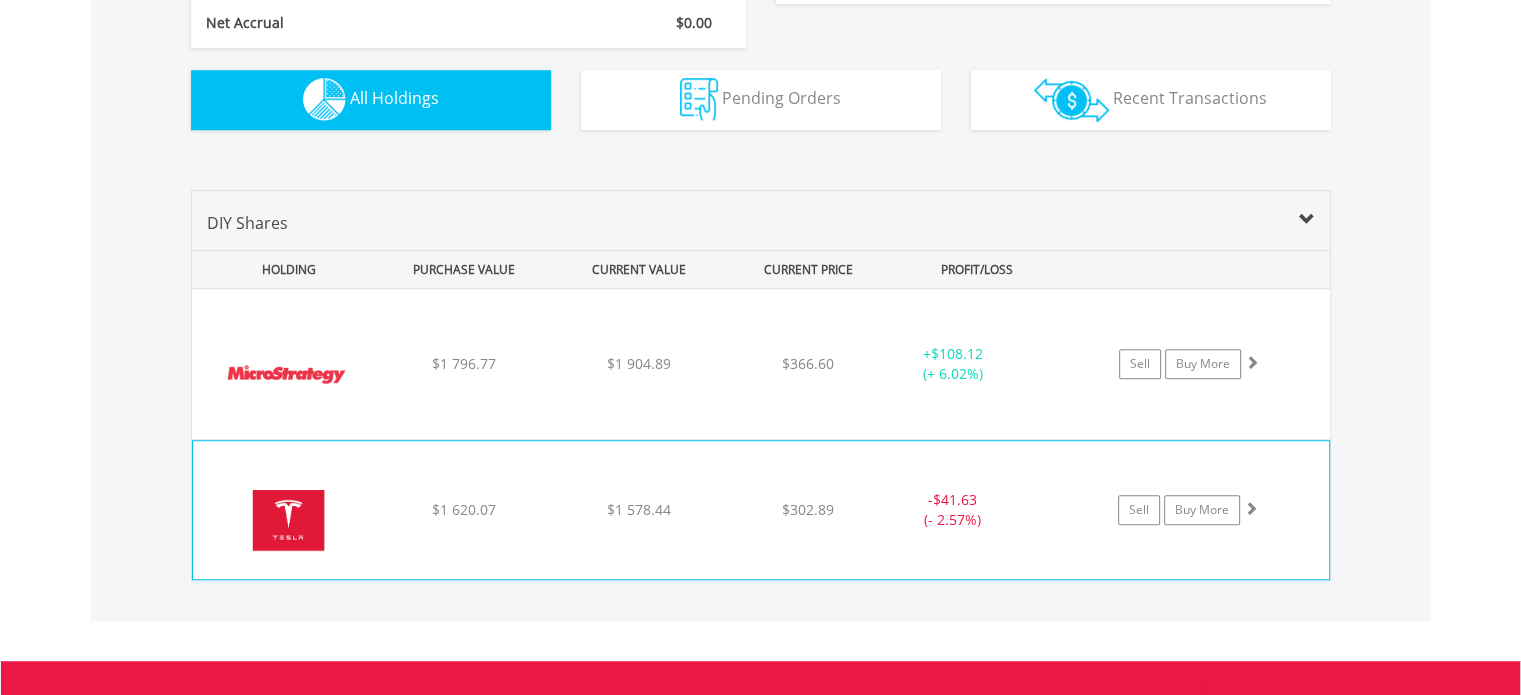 click on "$1 578.44" at bounding box center (638, 364) 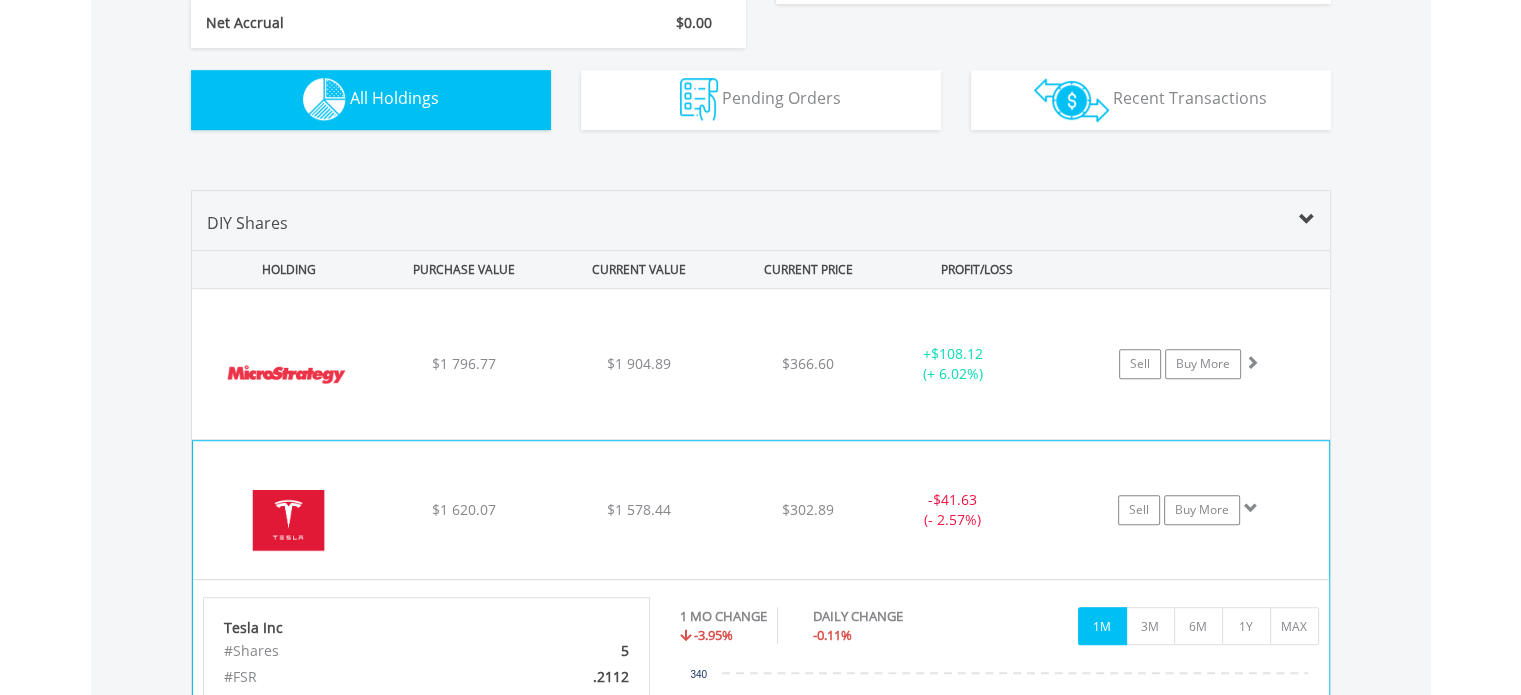 scroll, scrollTop: 1547, scrollLeft: 0, axis: vertical 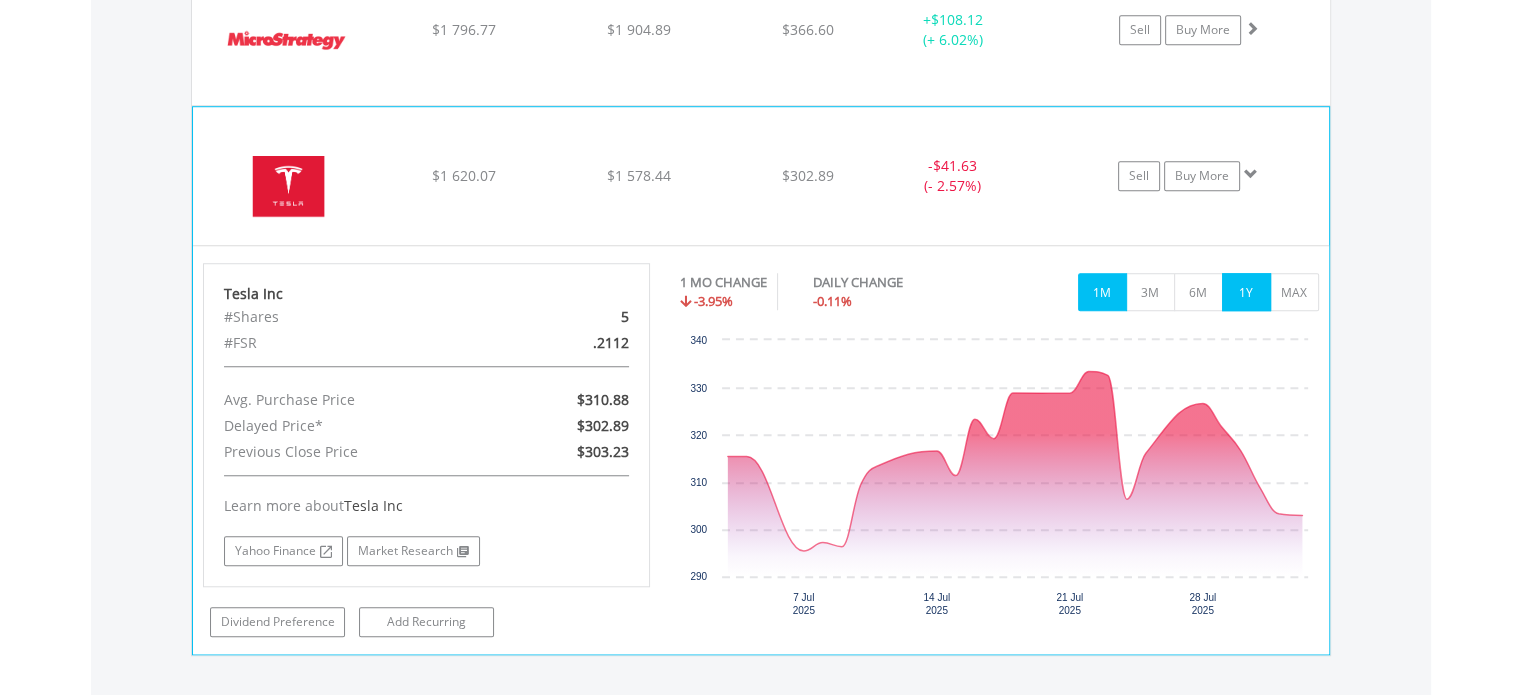 click on "1Y" at bounding box center [1246, 292] 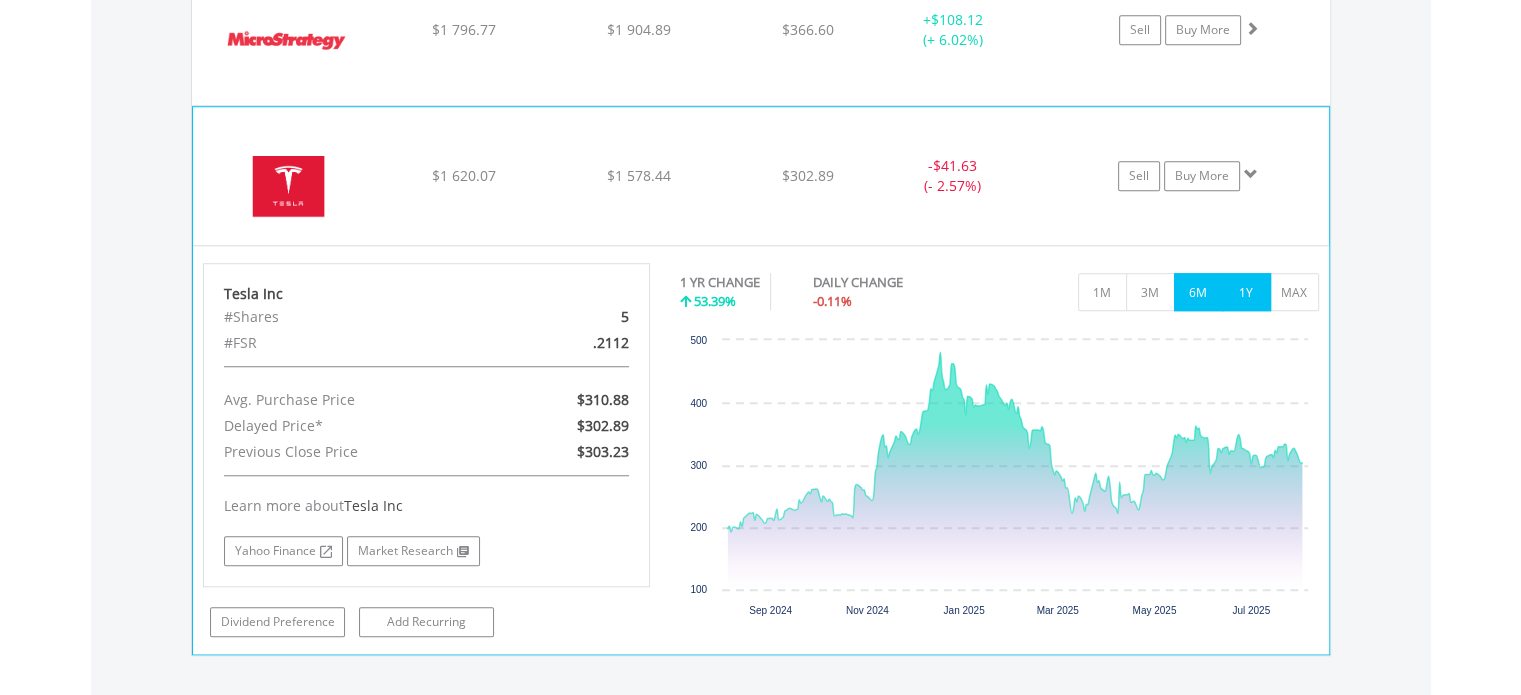 click on "6M" at bounding box center [1198, 292] 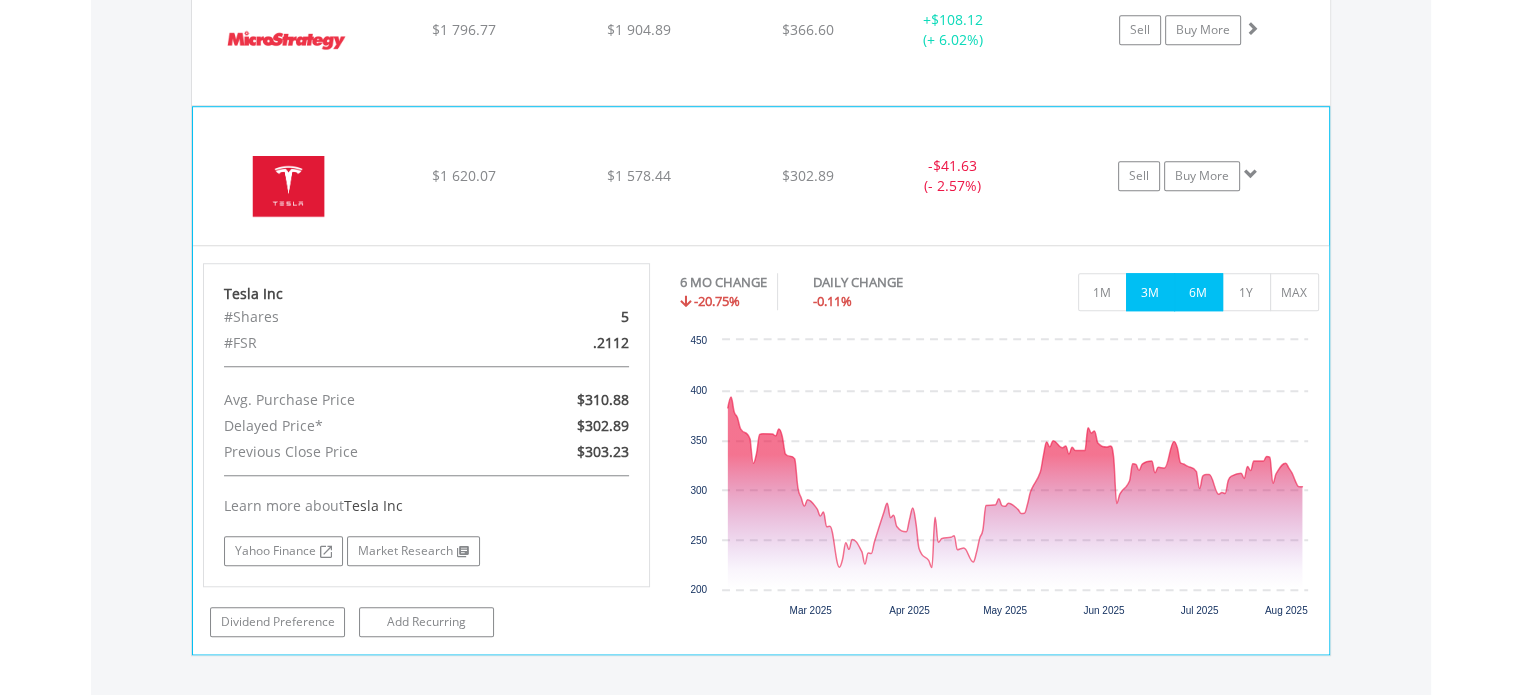 click on "3M" at bounding box center (1150, 292) 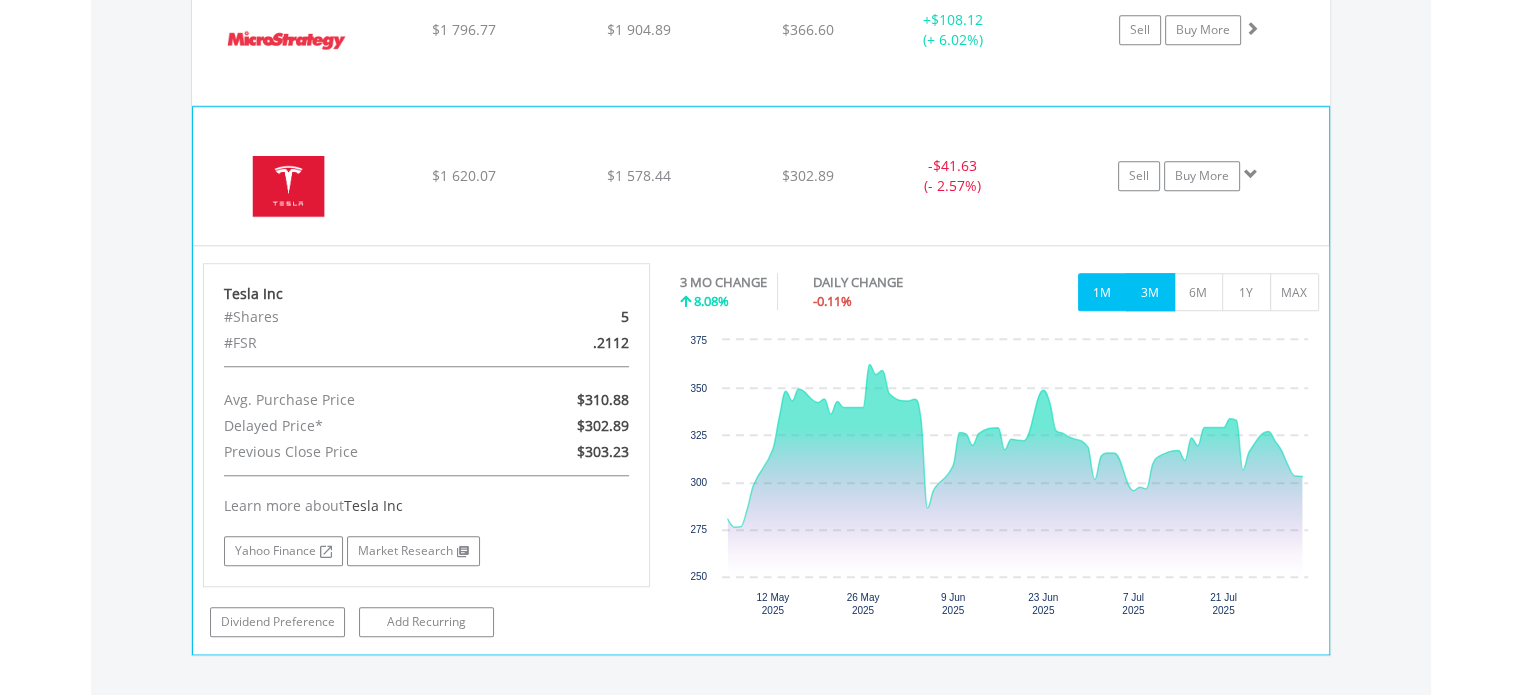 click on "1M" at bounding box center [1102, 292] 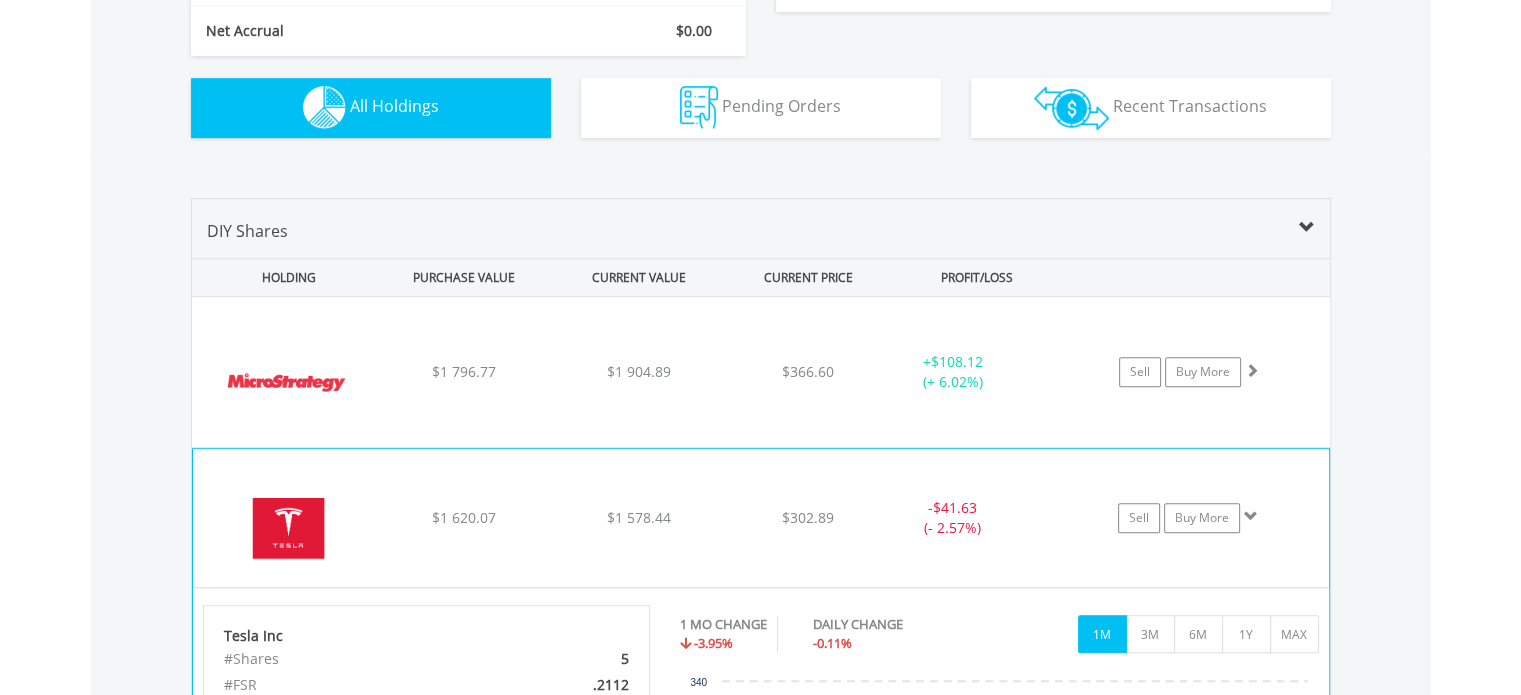 scroll, scrollTop: 1372, scrollLeft: 0, axis: vertical 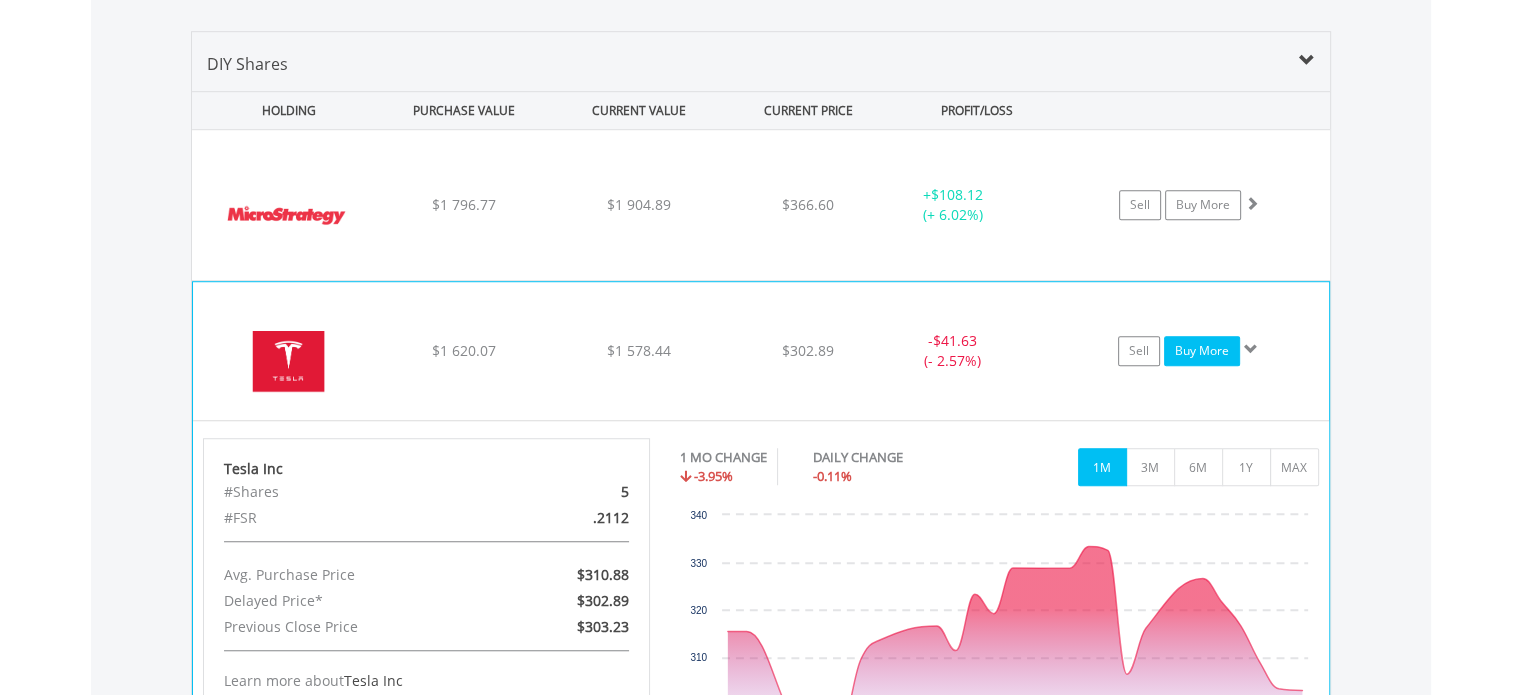 click on "Buy More" at bounding box center [1202, 351] 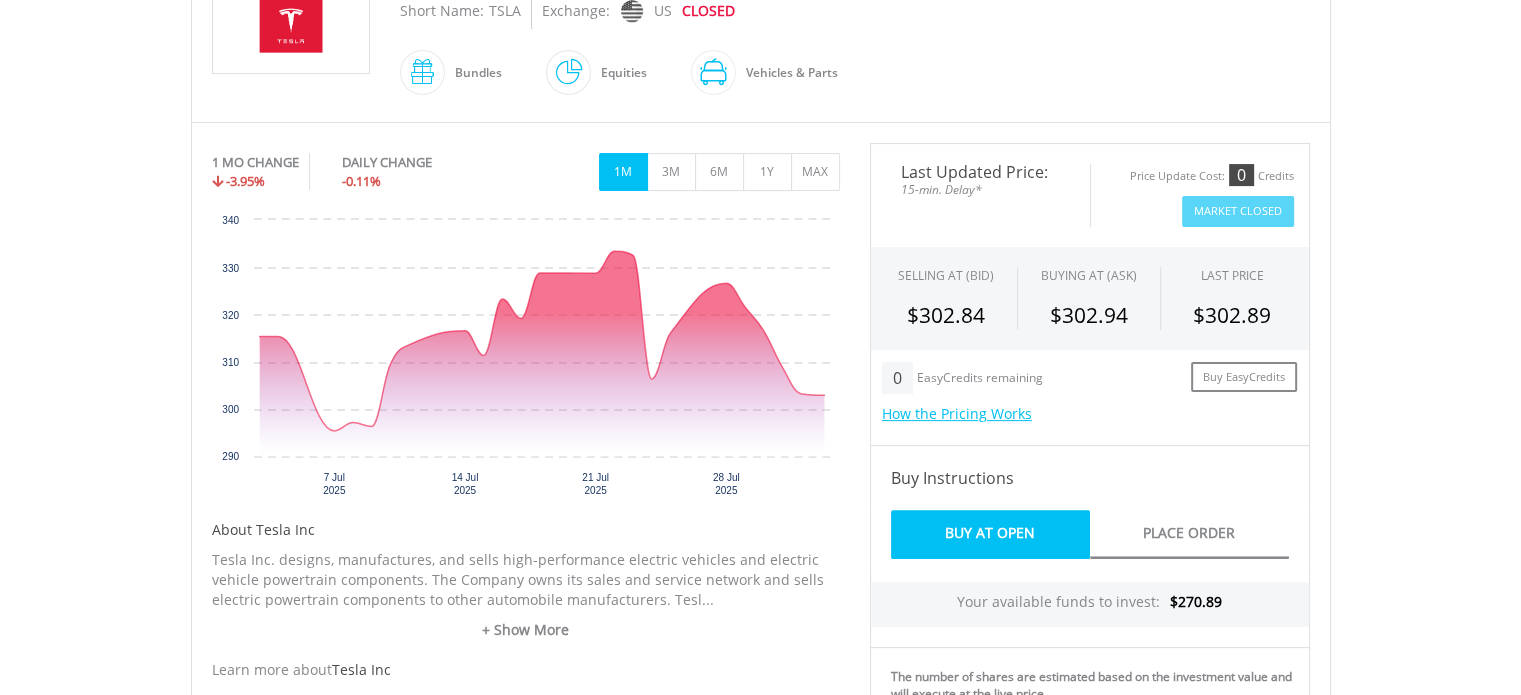 scroll, scrollTop: 833, scrollLeft: 0, axis: vertical 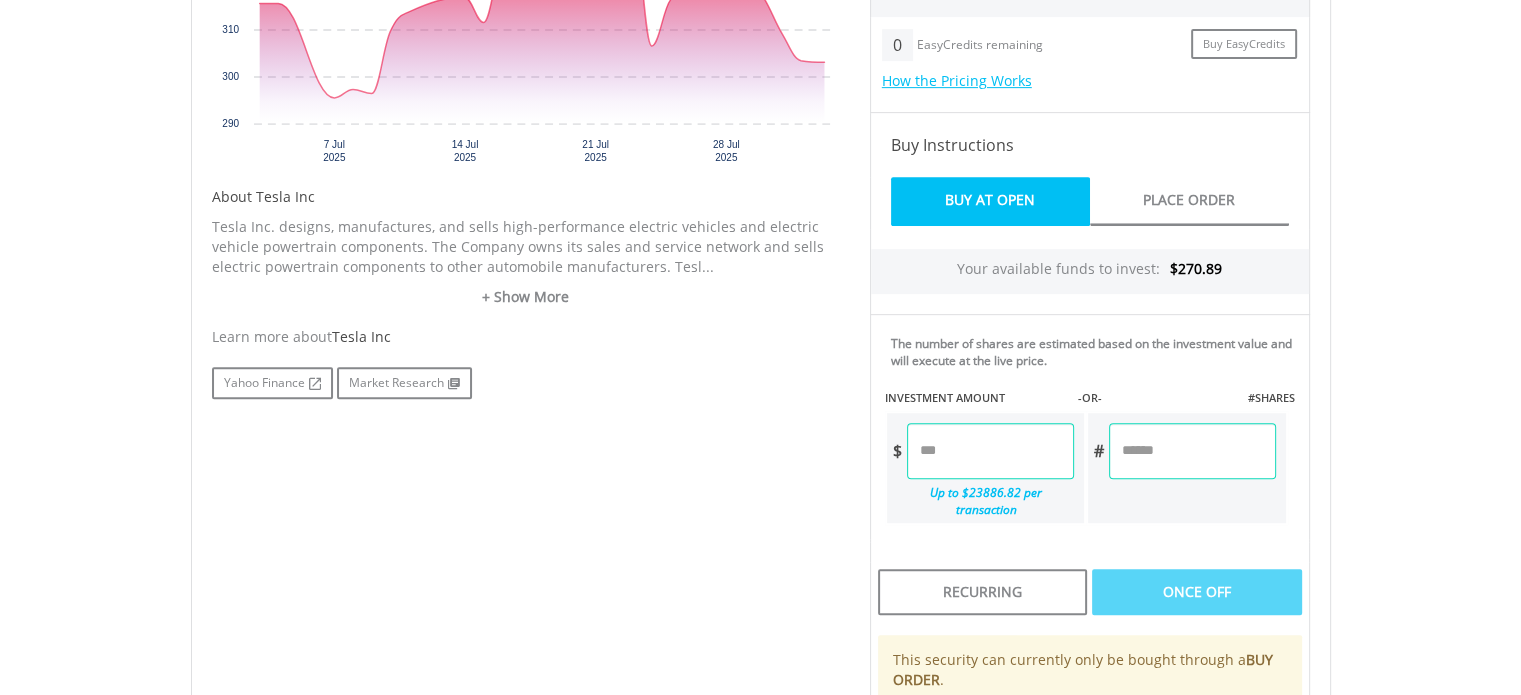 click at bounding box center (990, 451) 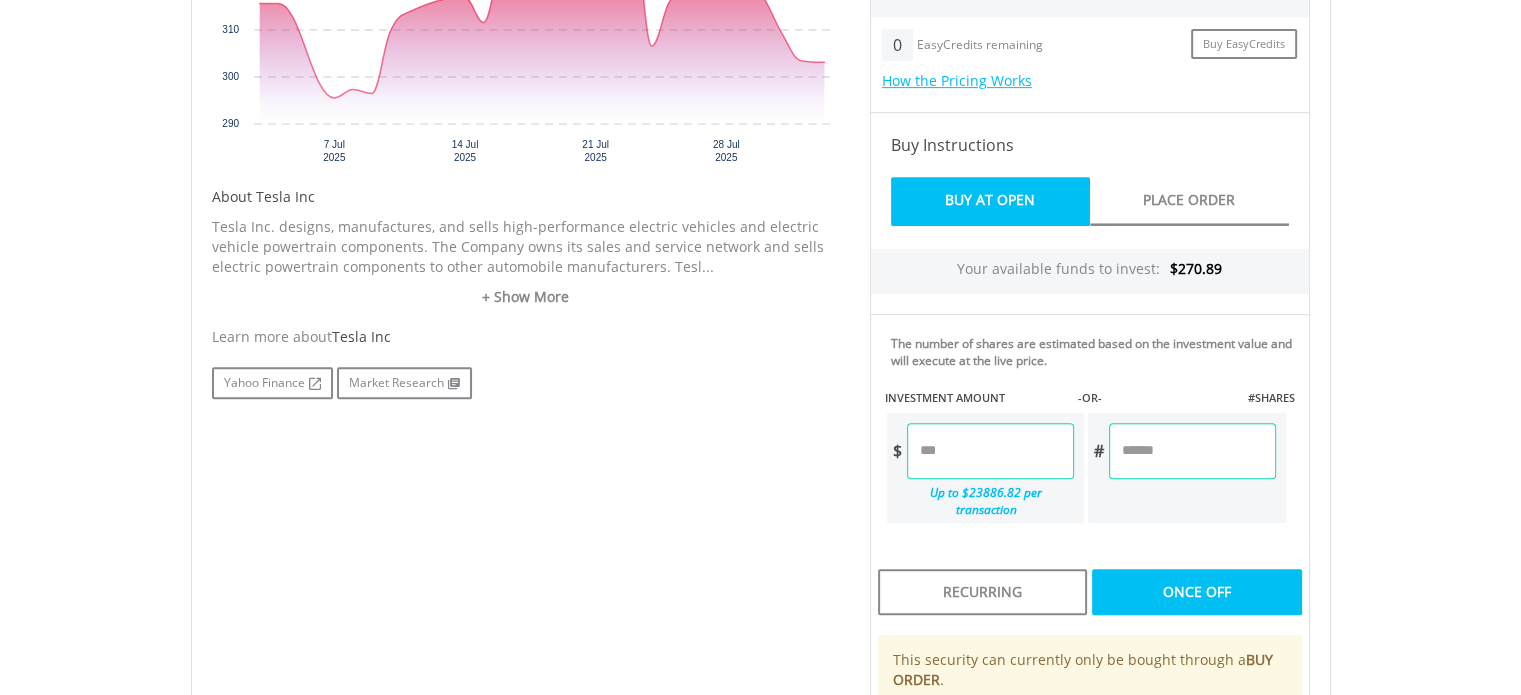 type on "***" 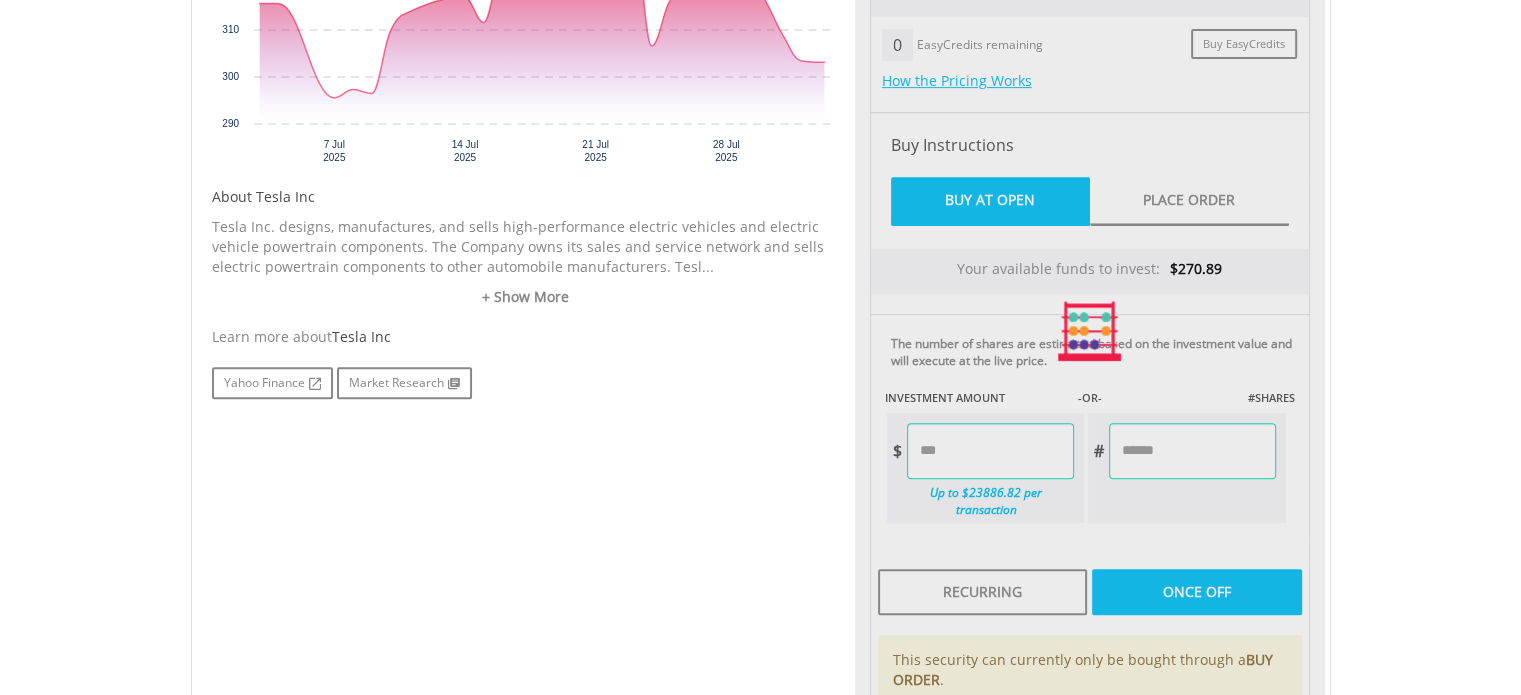 type on "******" 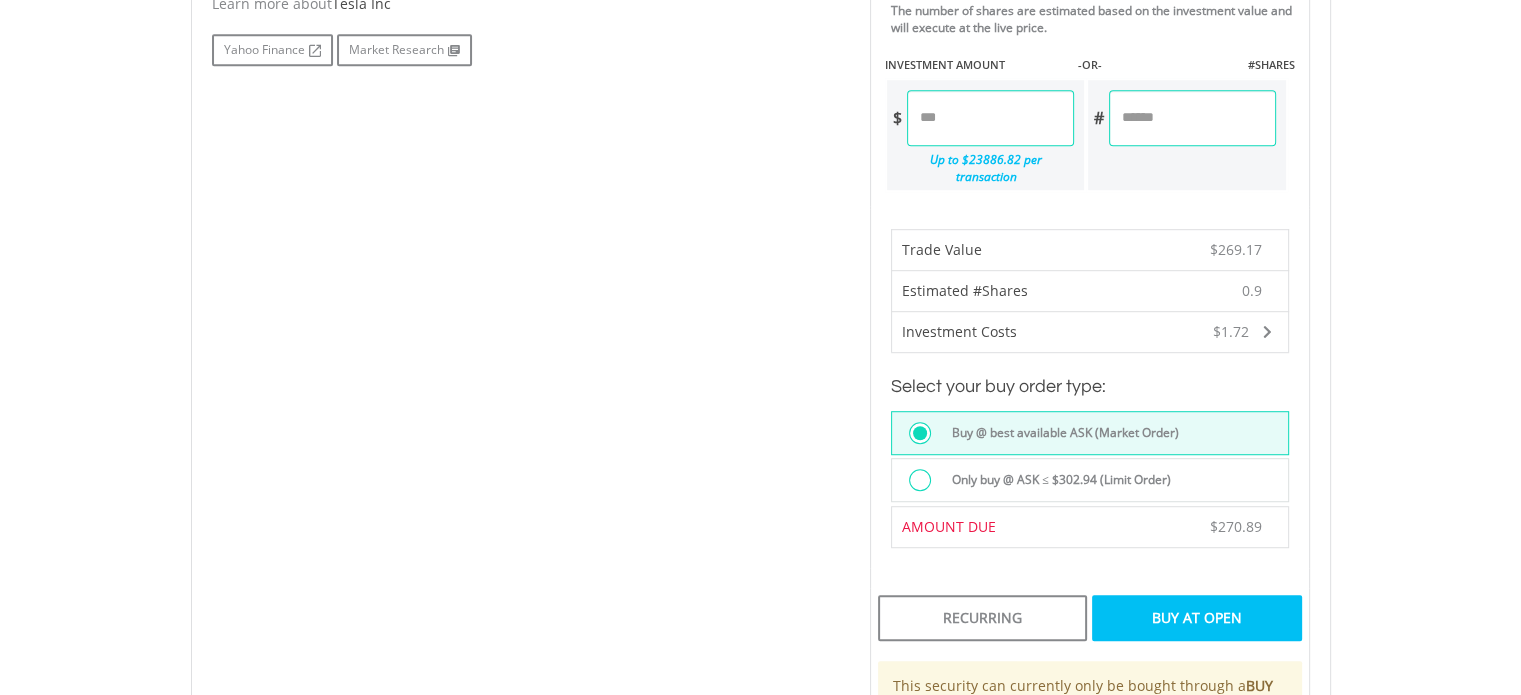 scroll, scrollTop: 1333, scrollLeft: 0, axis: vertical 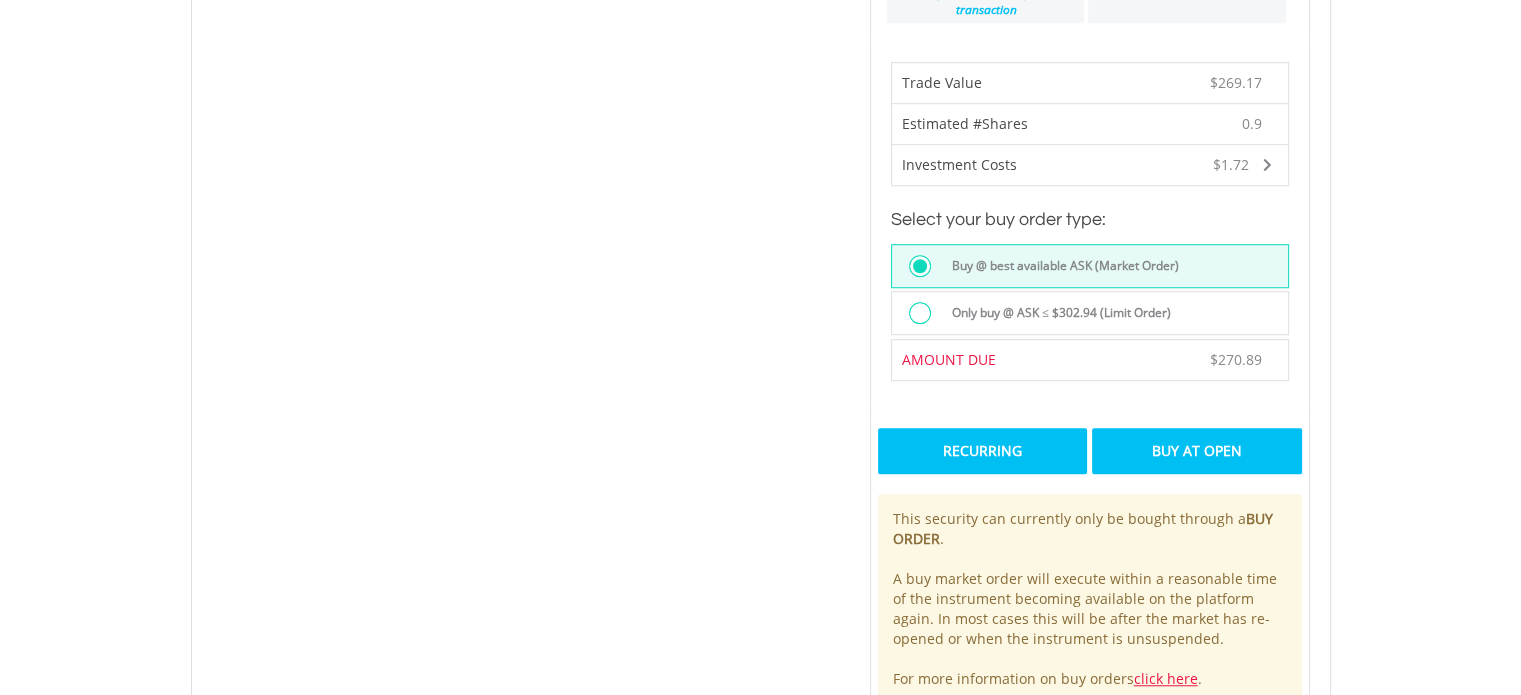 click on "Recurring" at bounding box center (982, 451) 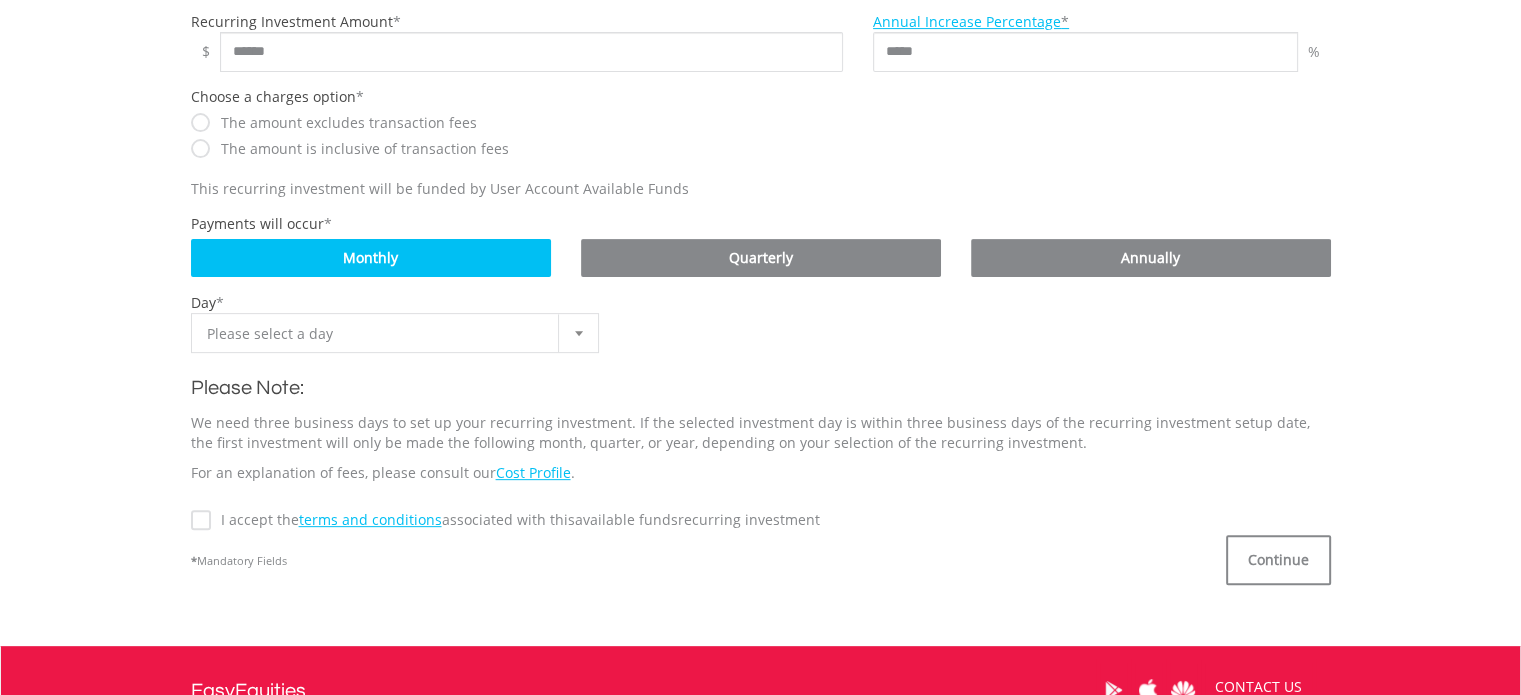 scroll, scrollTop: 166, scrollLeft: 0, axis: vertical 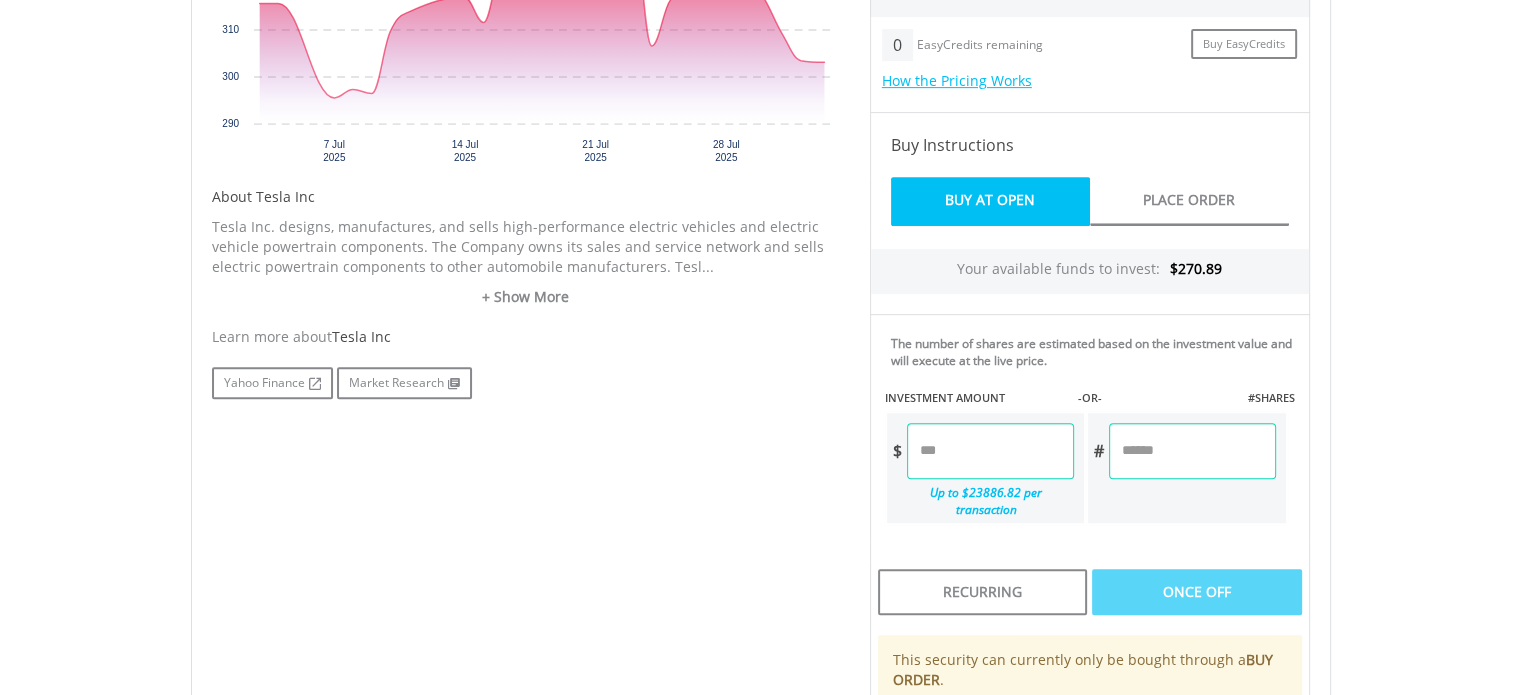 click on "******" at bounding box center (990, 451) 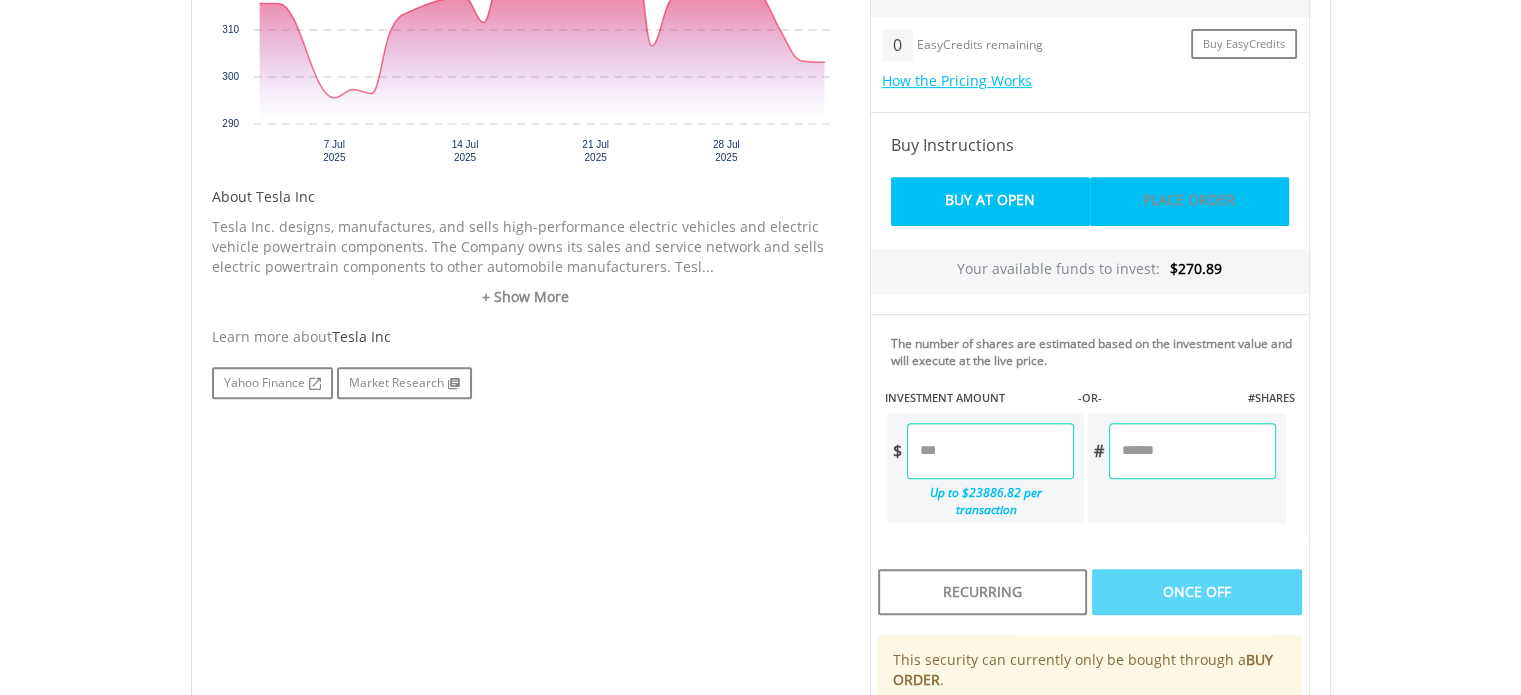 click on "Place Order" at bounding box center [1189, 201] 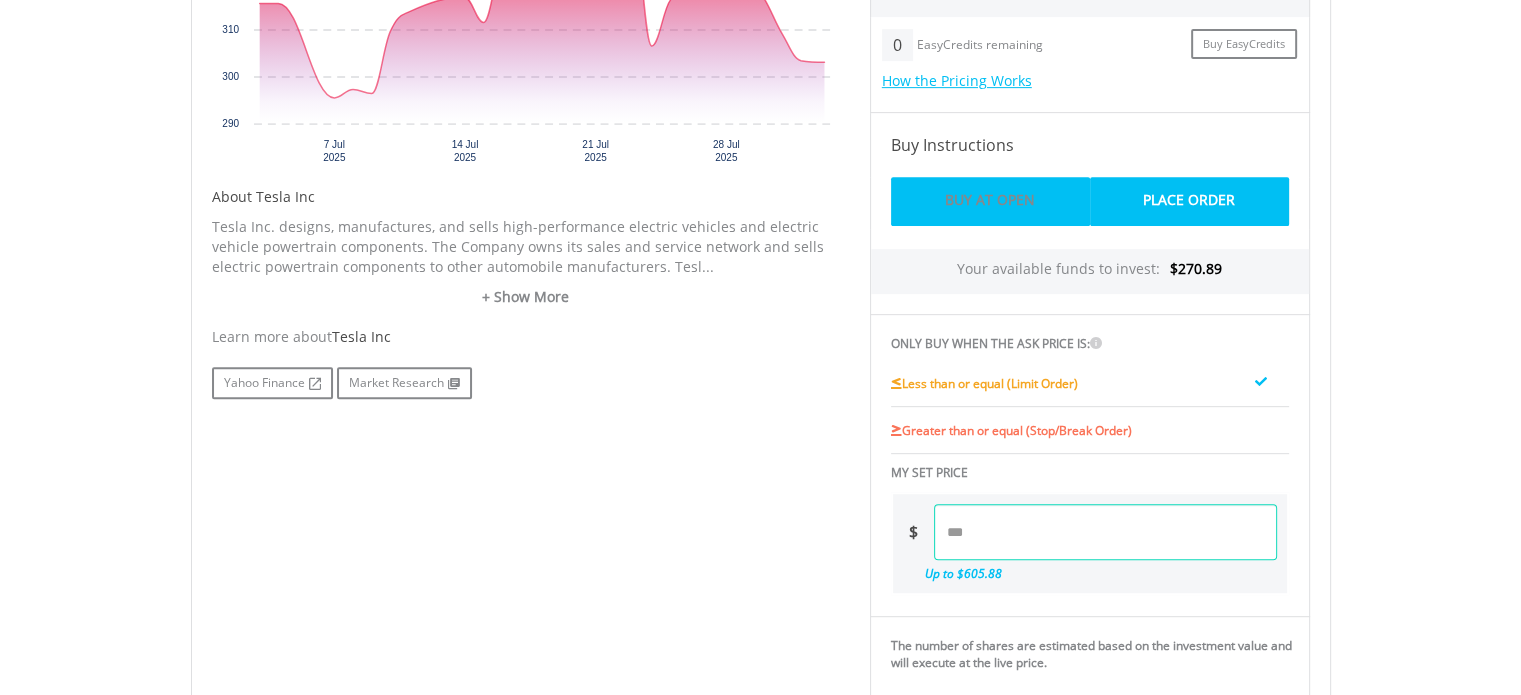 click on "Buy At Open" at bounding box center [990, 201] 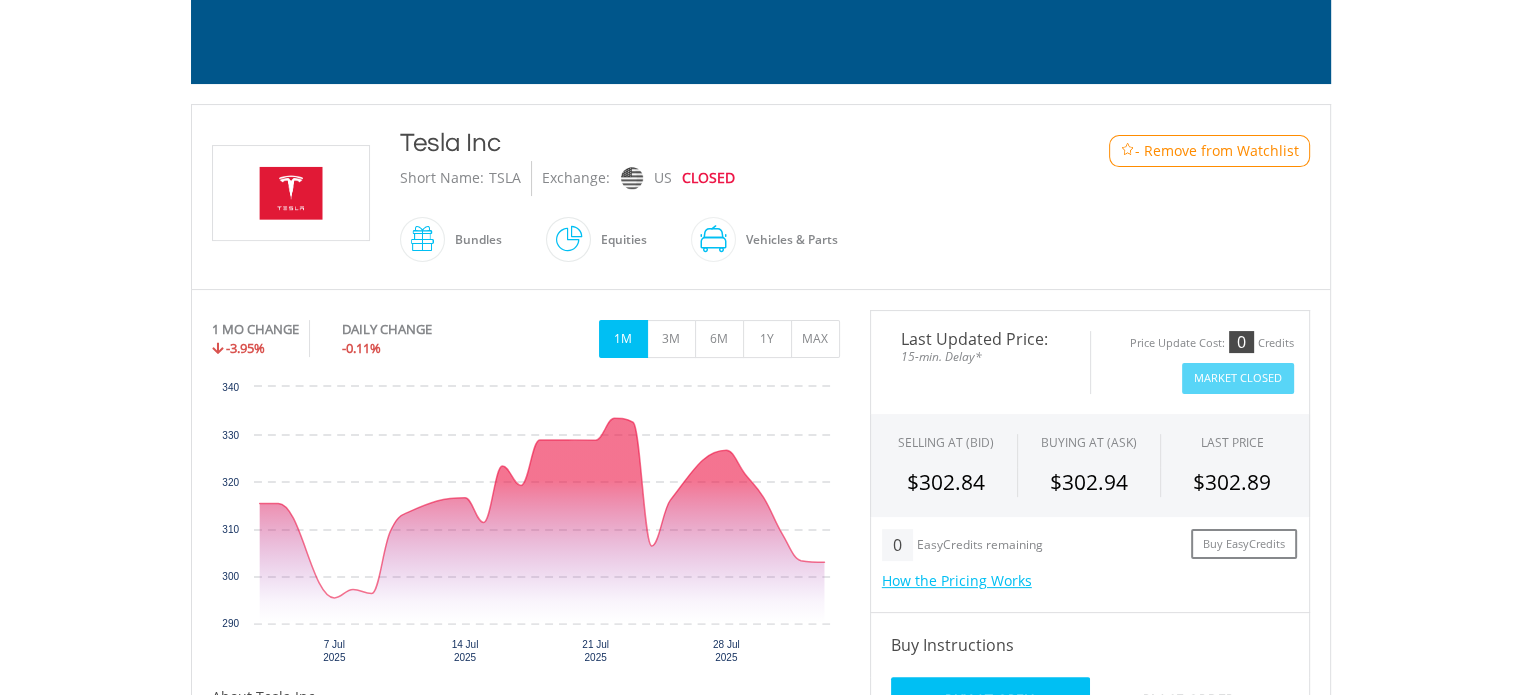 scroll, scrollTop: 0, scrollLeft: 0, axis: both 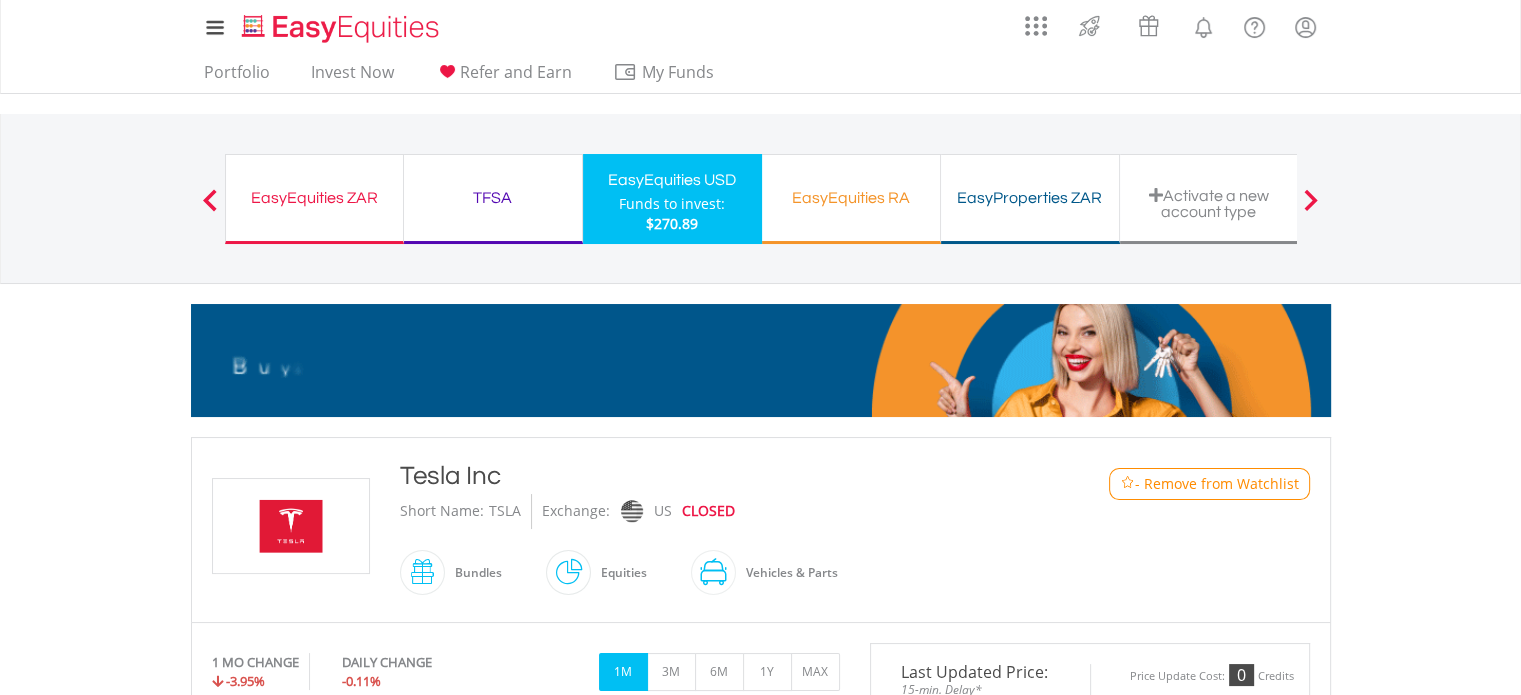 click on "TFSA" at bounding box center [493, 198] 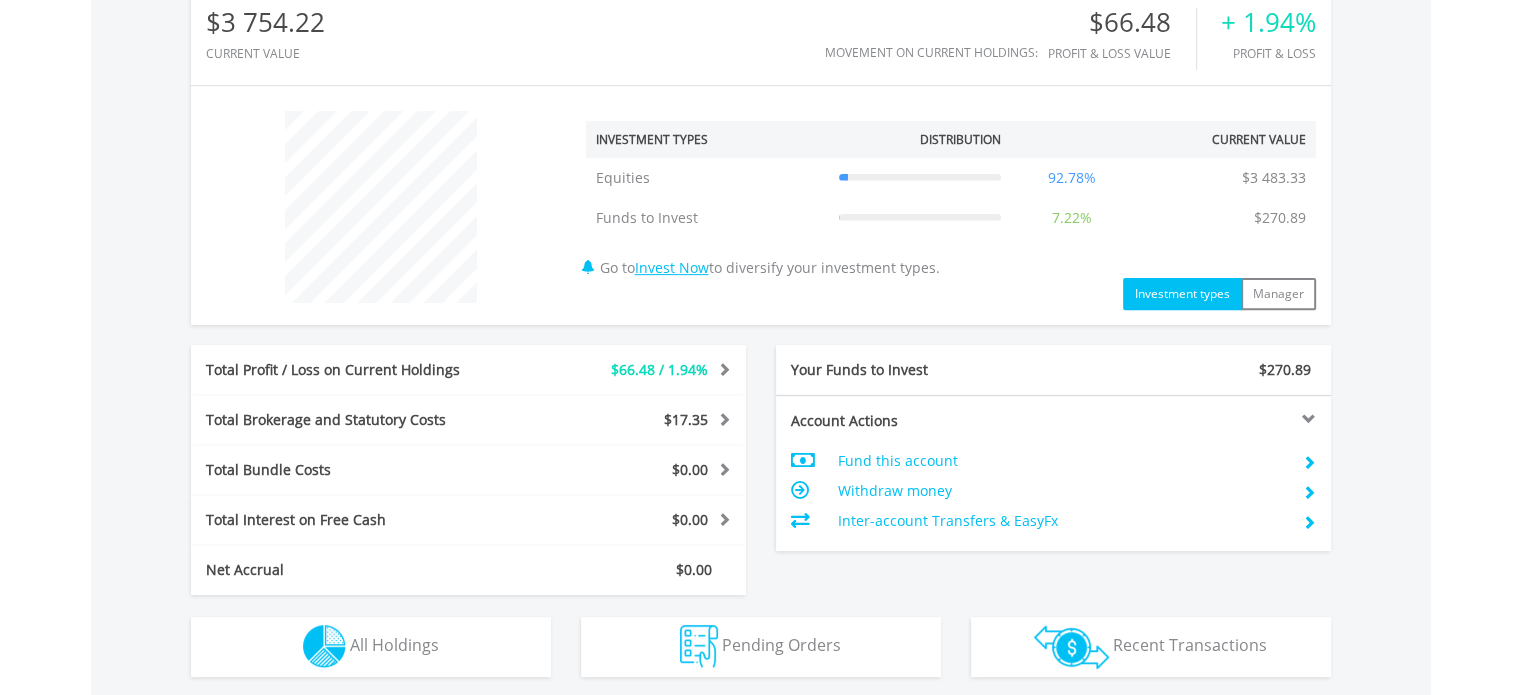 scroll, scrollTop: 646, scrollLeft: 0, axis: vertical 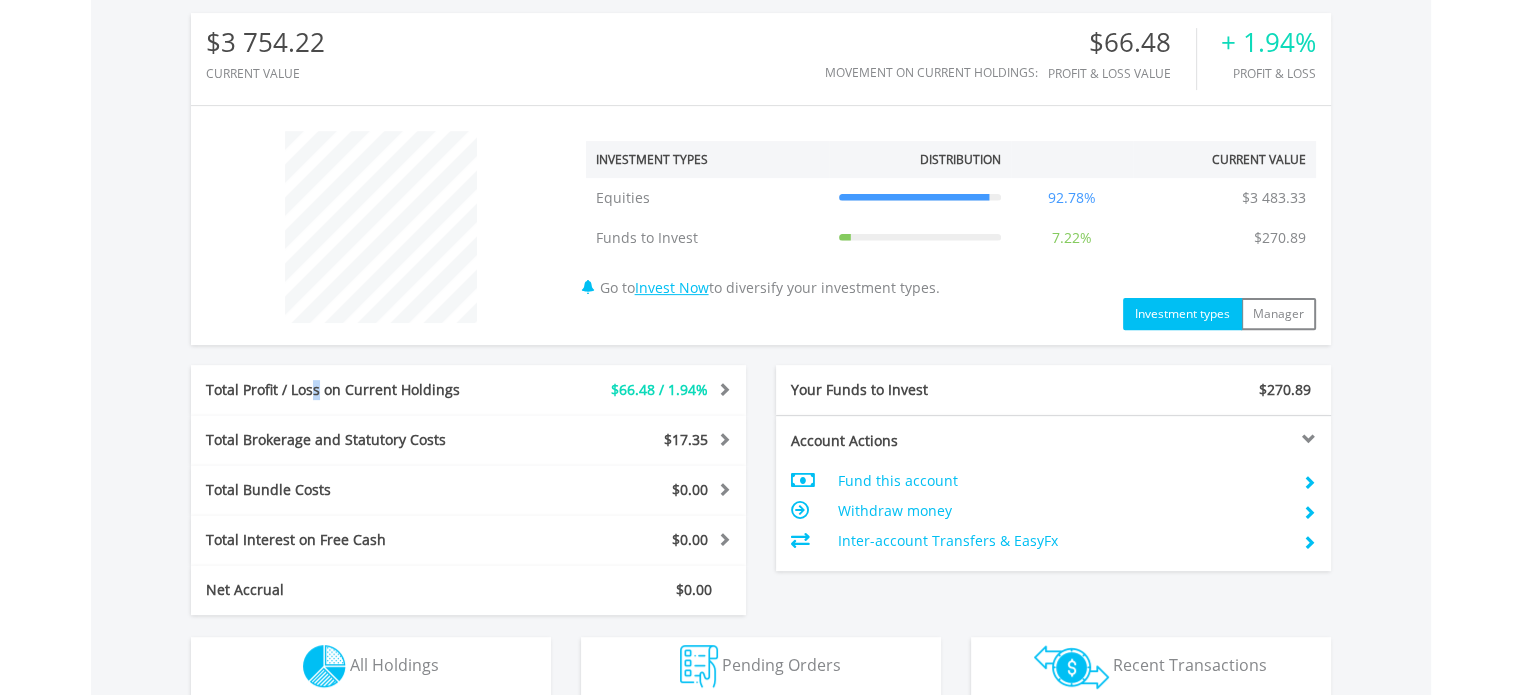 click on "Total Profit / Loss on Current Holdings
$66.48 / 1.94%
Last Valuation
$3 483.33
Purchase Value
$3 416.84" at bounding box center (468, 390) 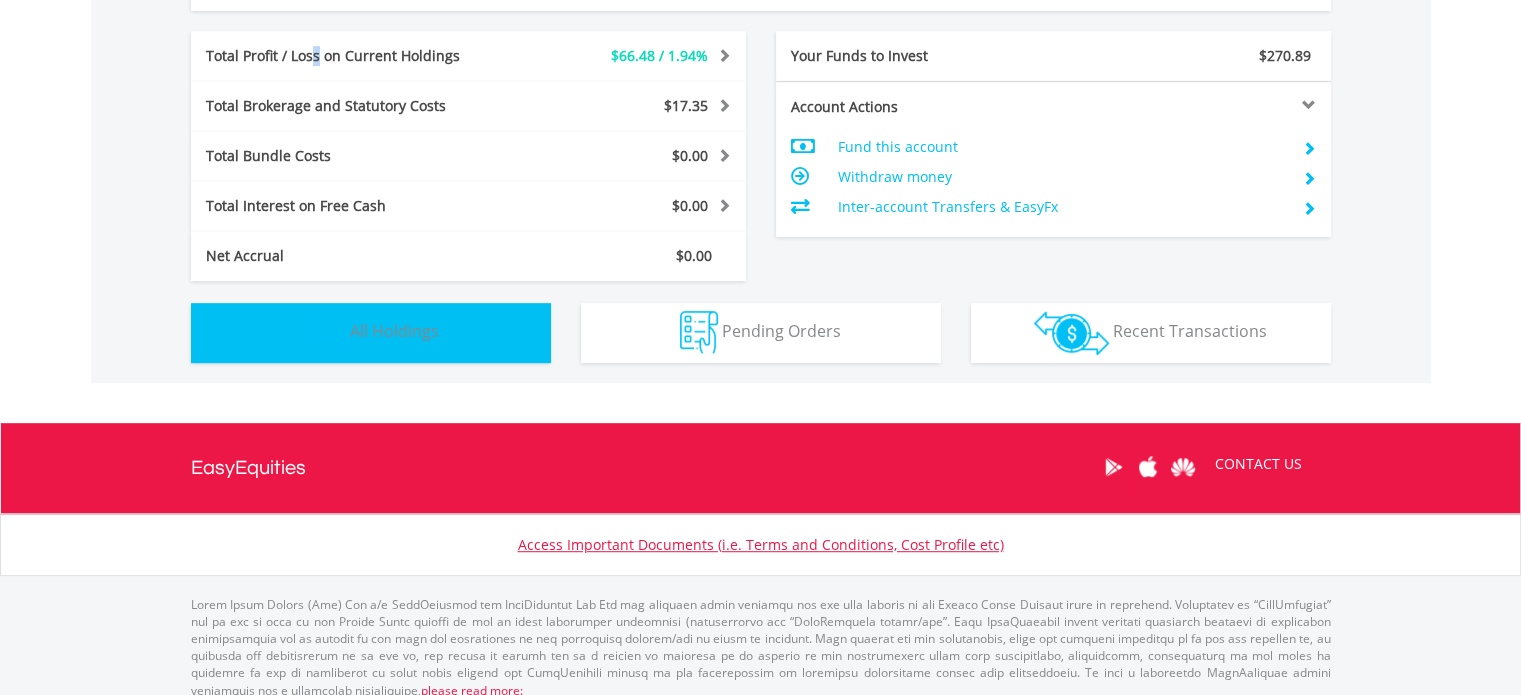 click on "Holdings
All Holdings" at bounding box center [371, 333] 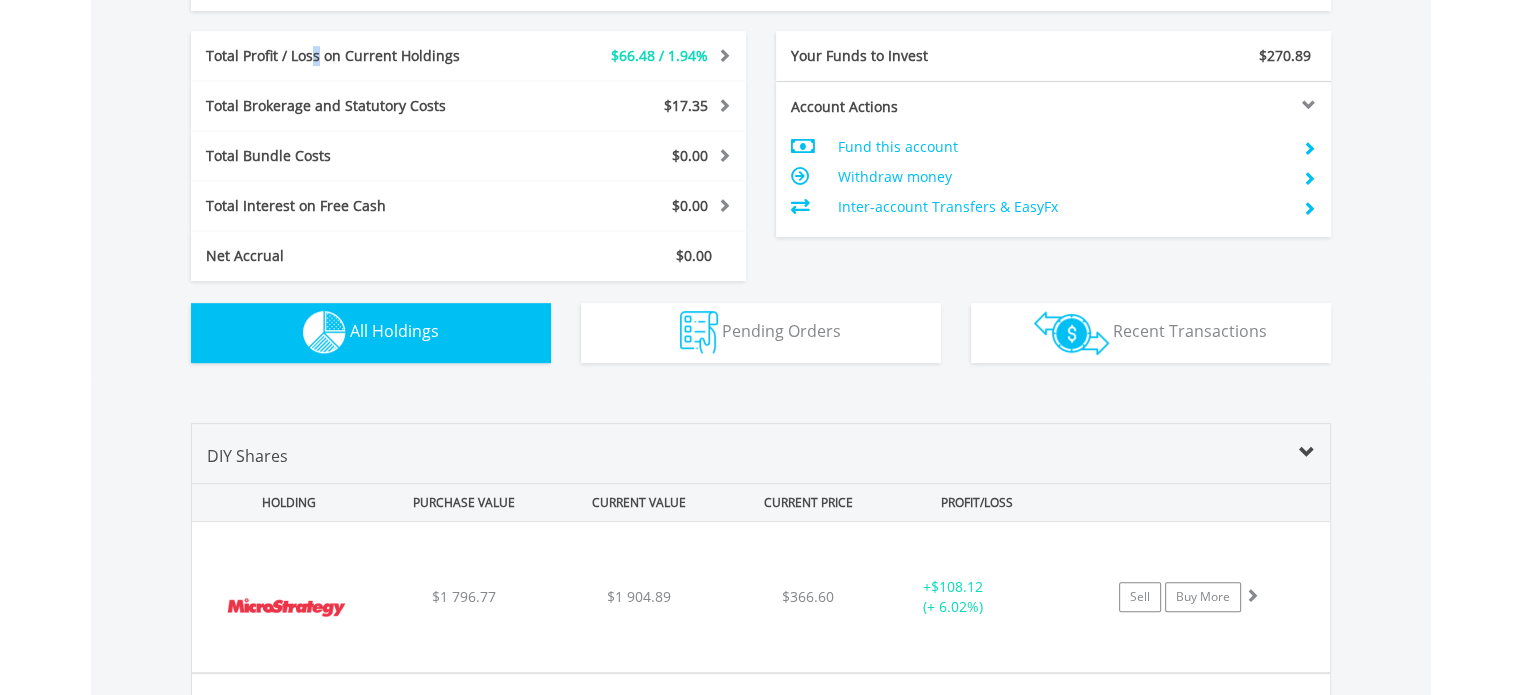 scroll, scrollTop: 1401, scrollLeft: 0, axis: vertical 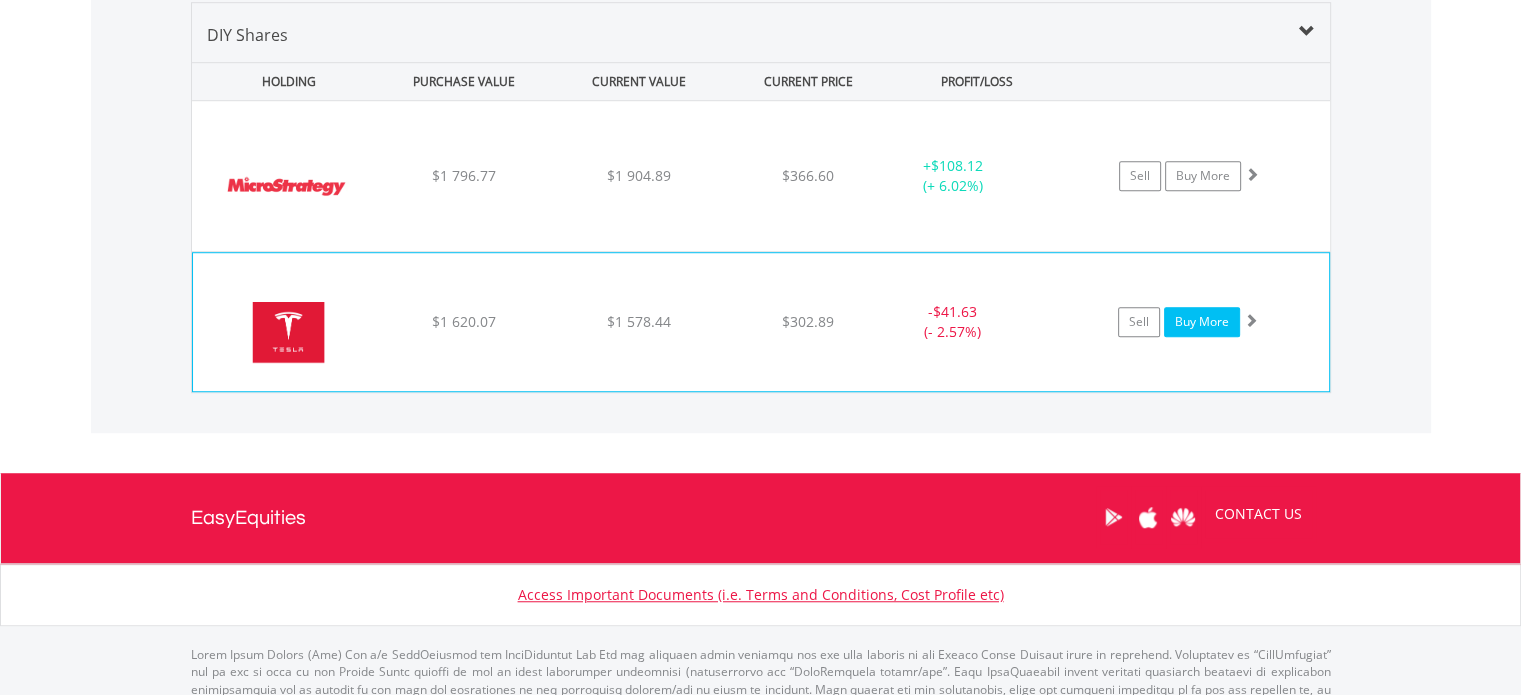 click on "Buy More" at bounding box center (1202, 322) 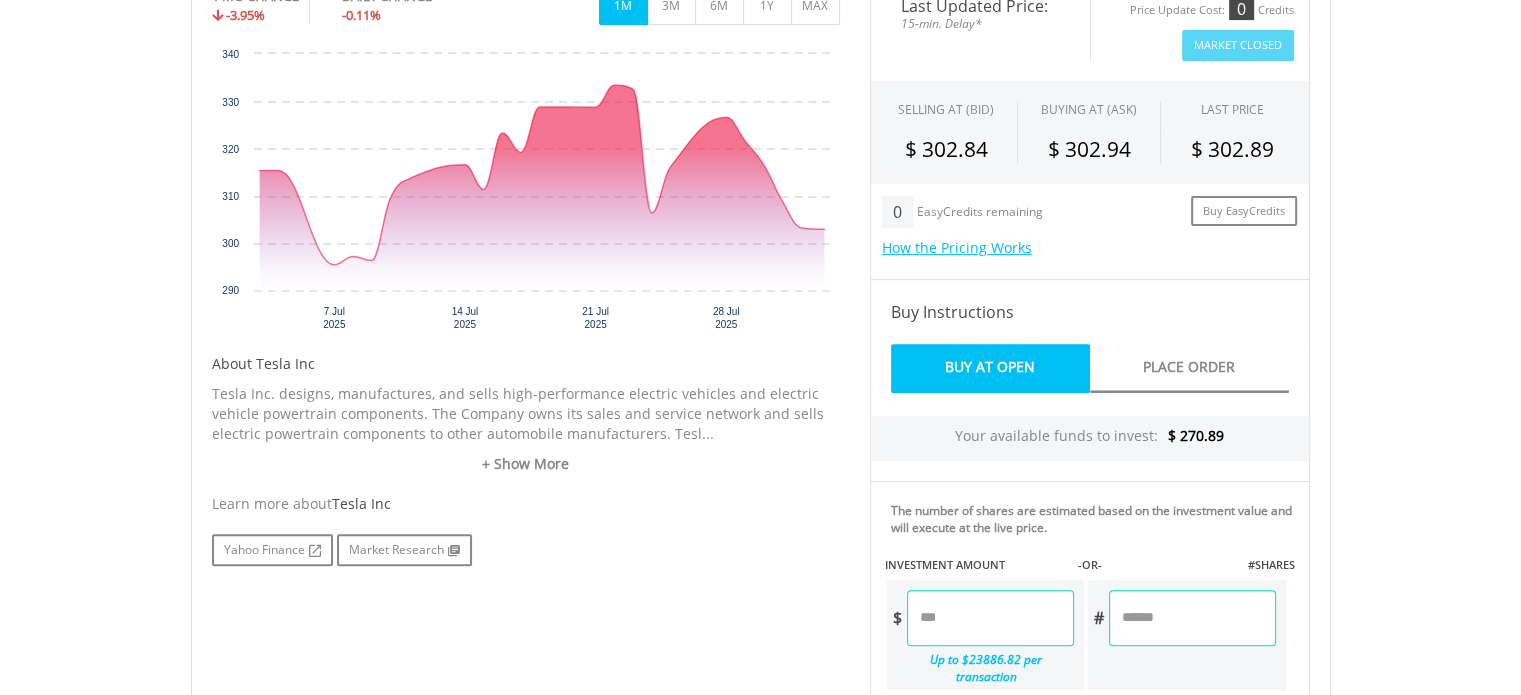 scroll, scrollTop: 833, scrollLeft: 0, axis: vertical 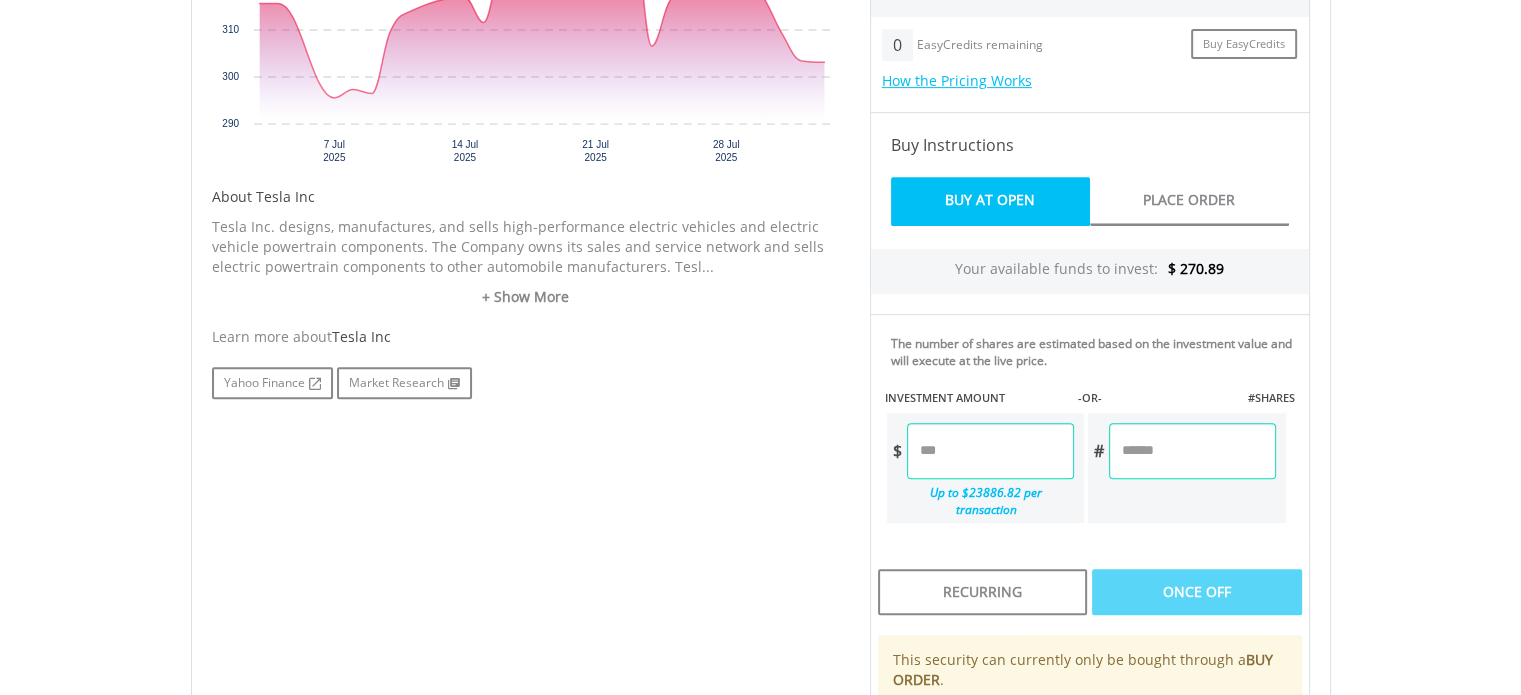 click at bounding box center (990, 451) 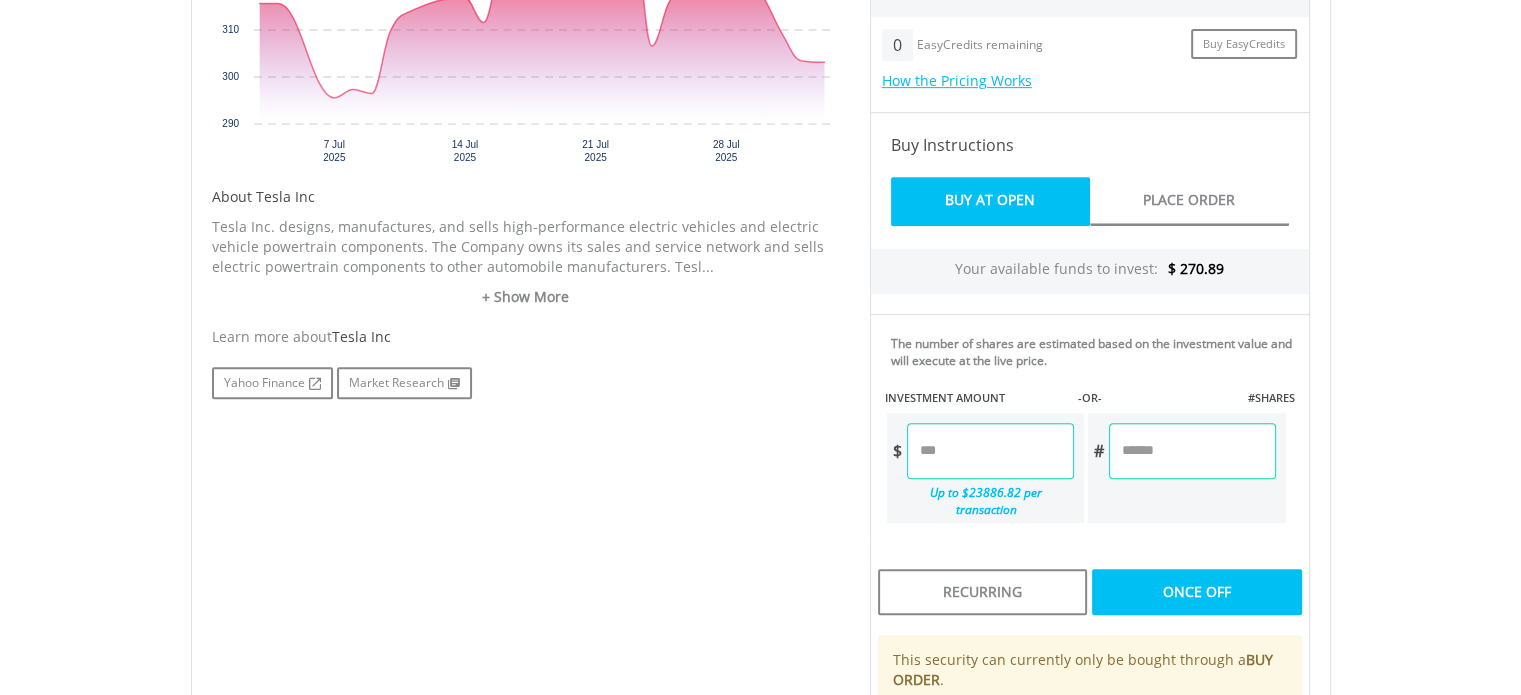 type on "***" 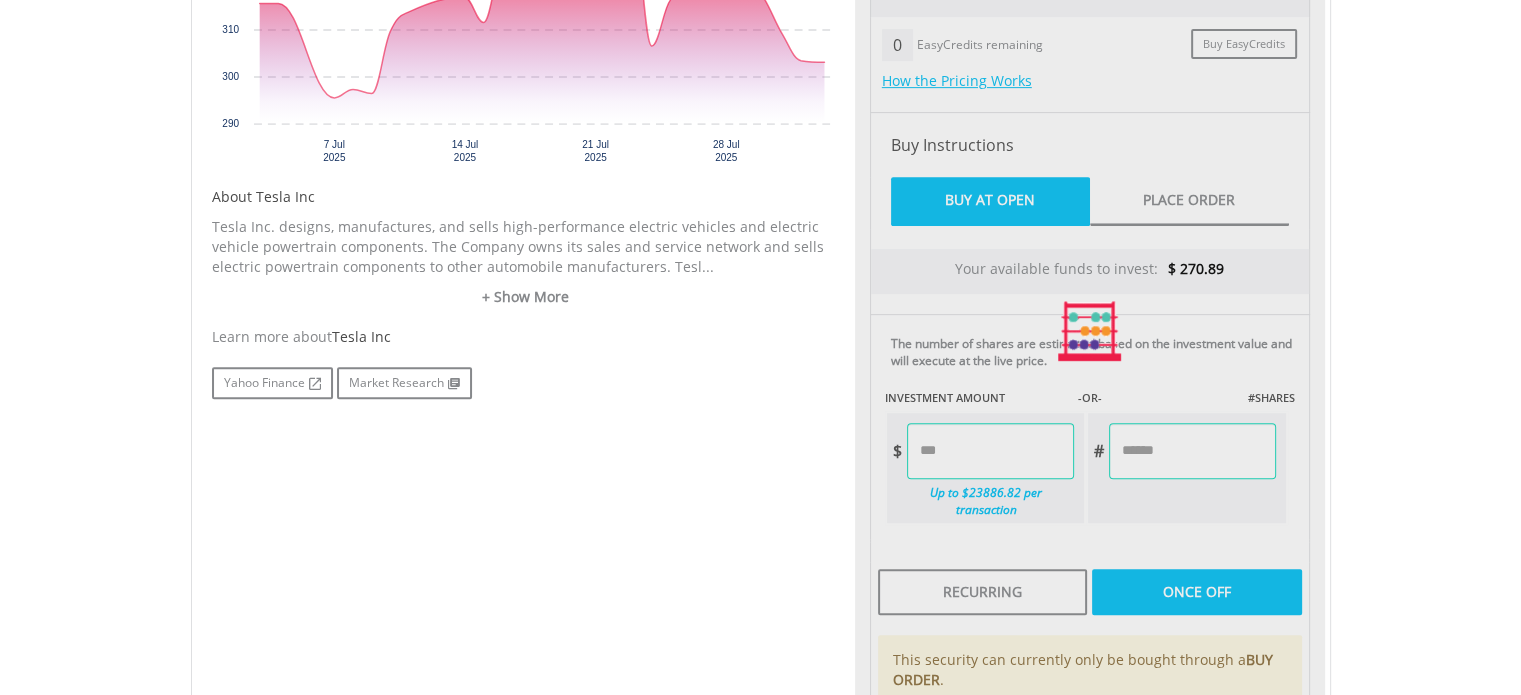 type on "******" 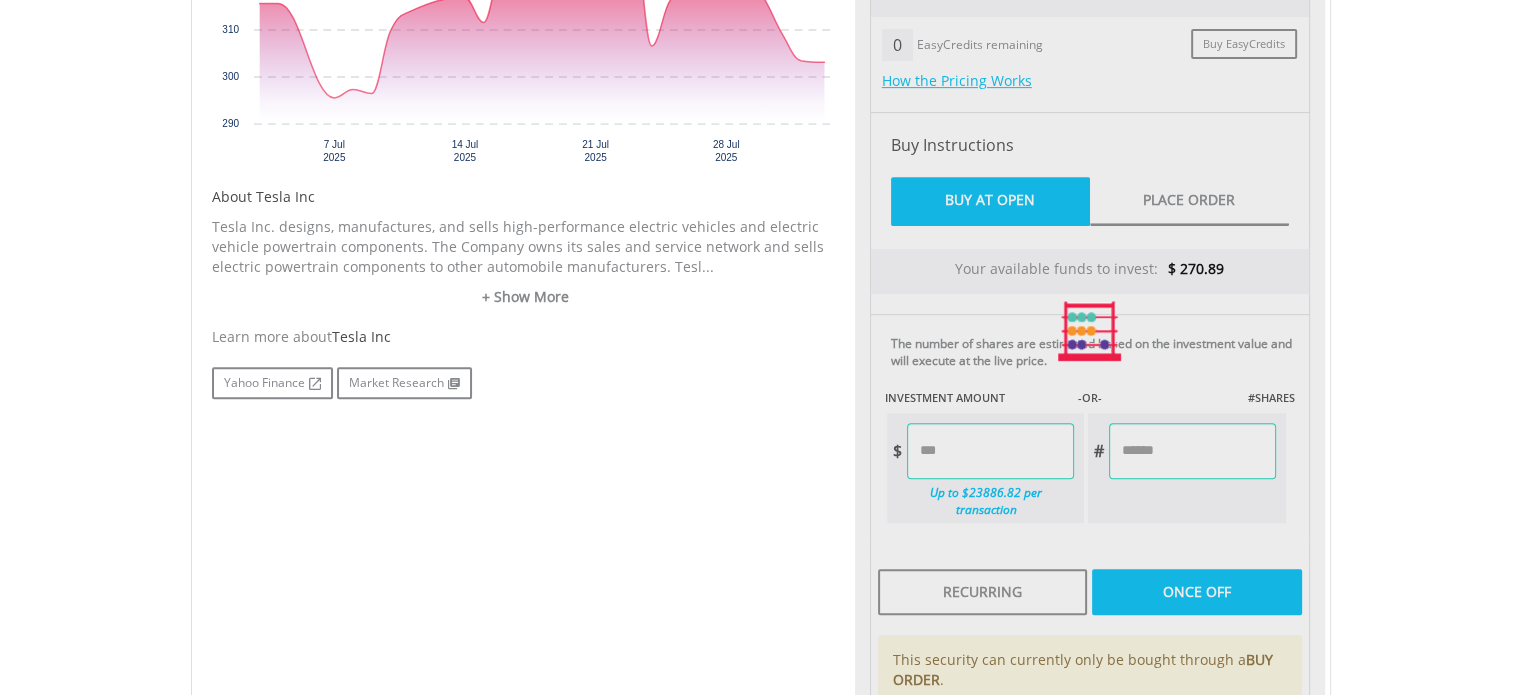 click at bounding box center (1090, 331) 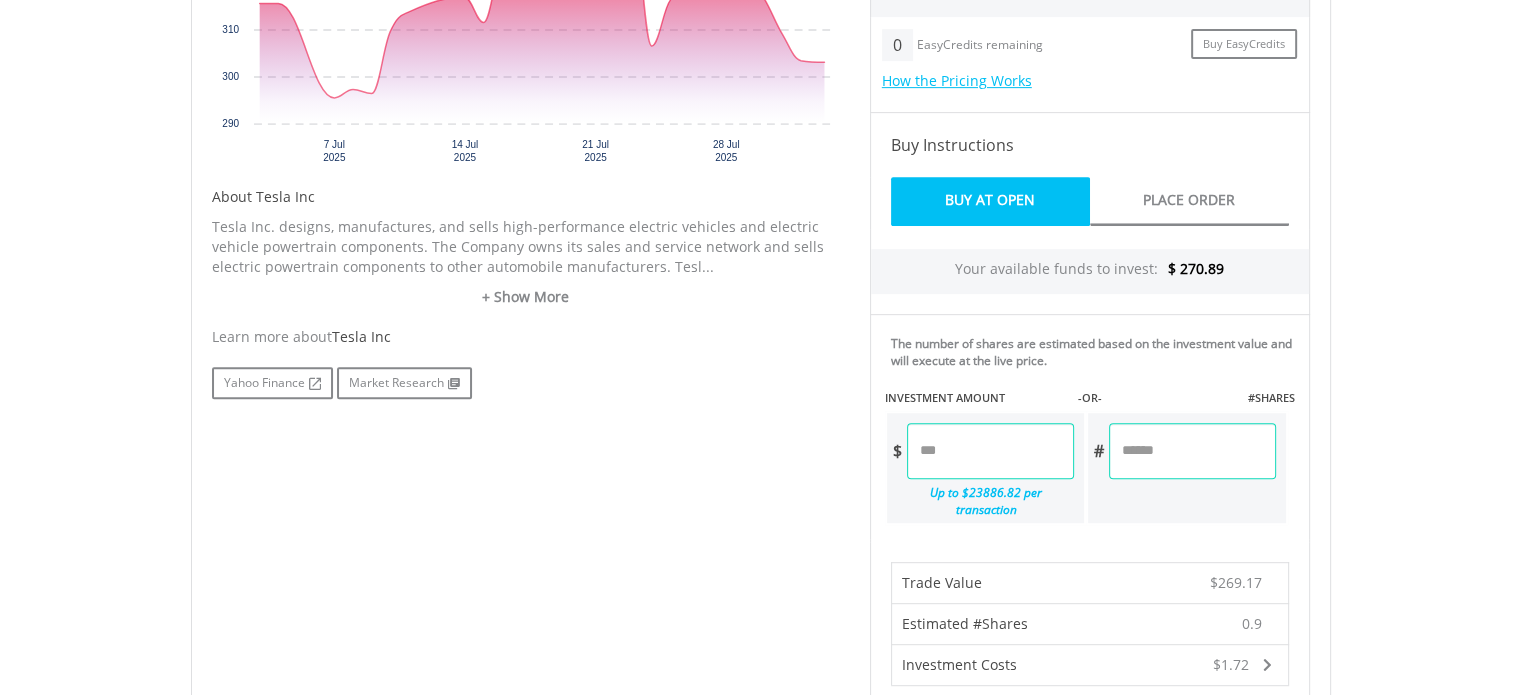 scroll, scrollTop: 1333, scrollLeft: 0, axis: vertical 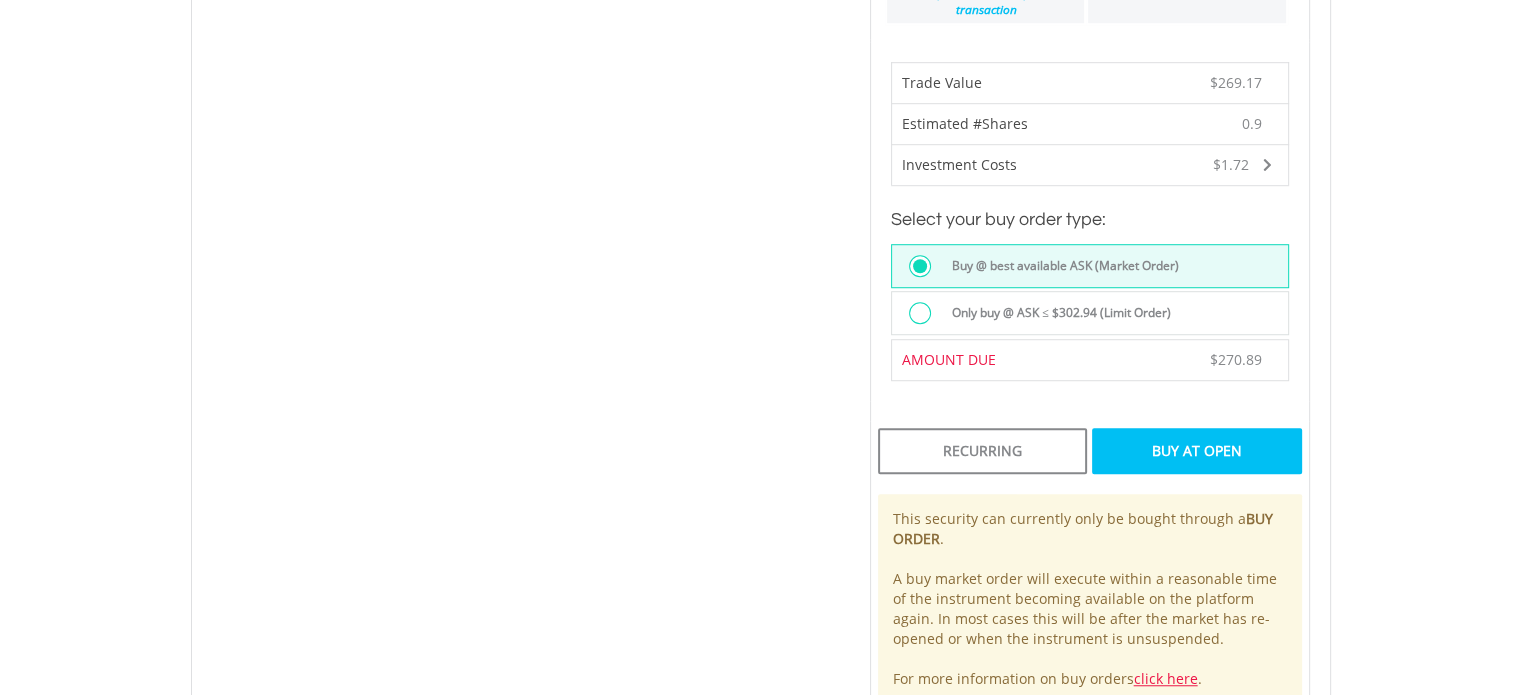 click on "Buy At Open" at bounding box center (1196, 451) 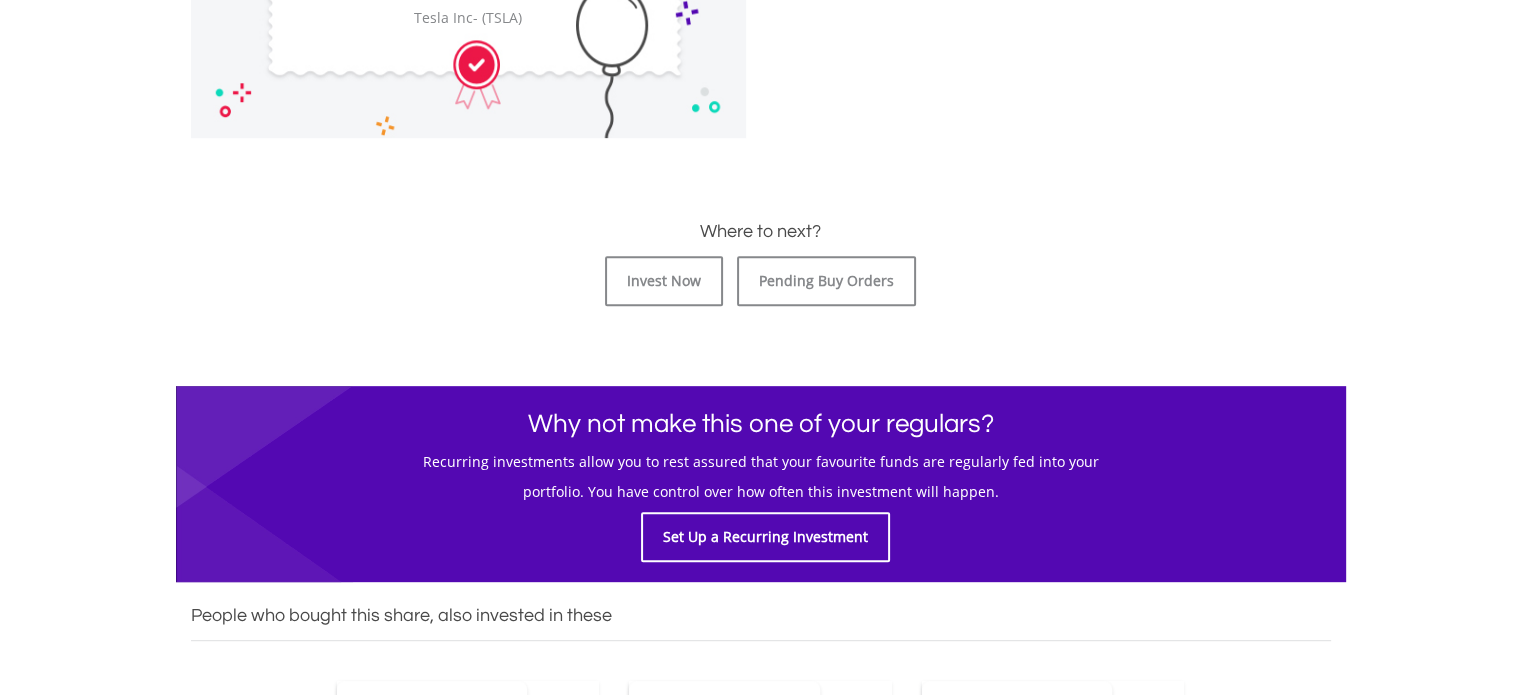 scroll, scrollTop: 333, scrollLeft: 0, axis: vertical 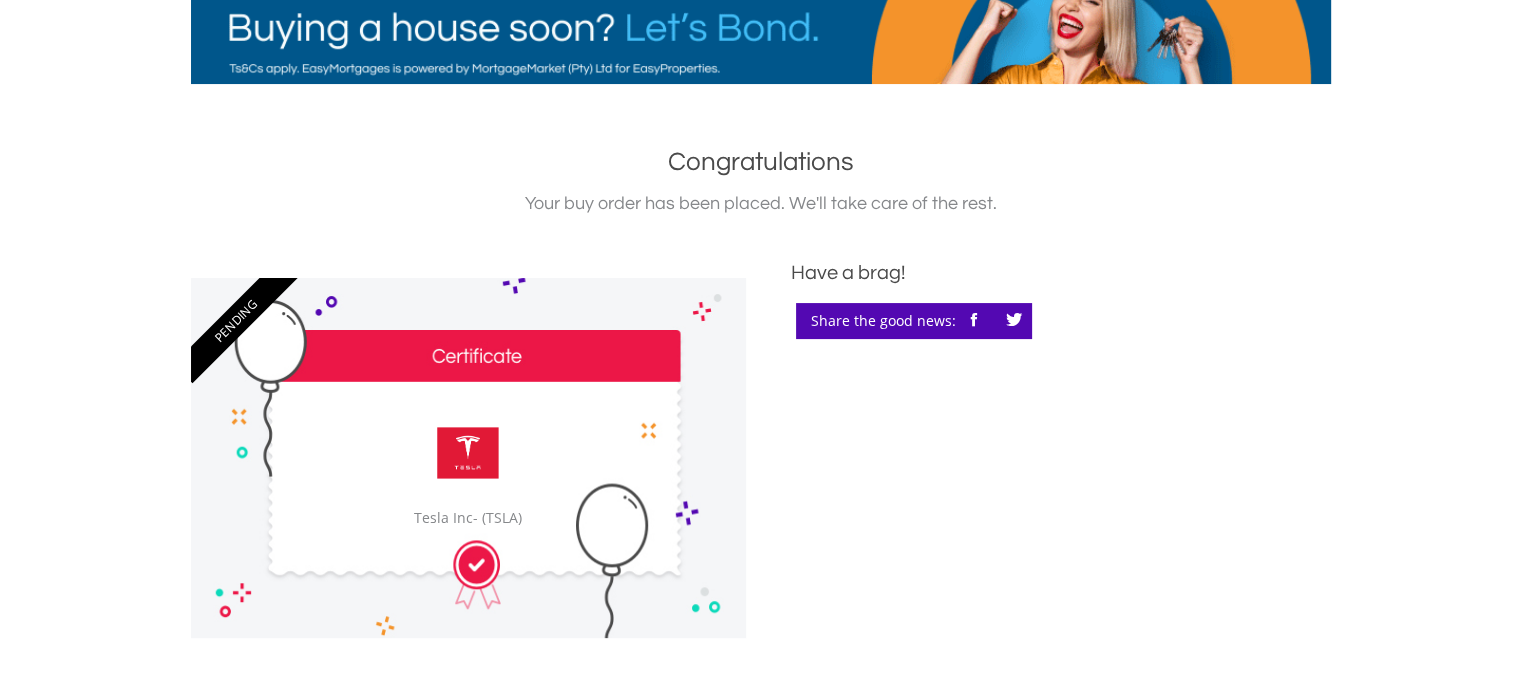 click at bounding box center (468, 453) 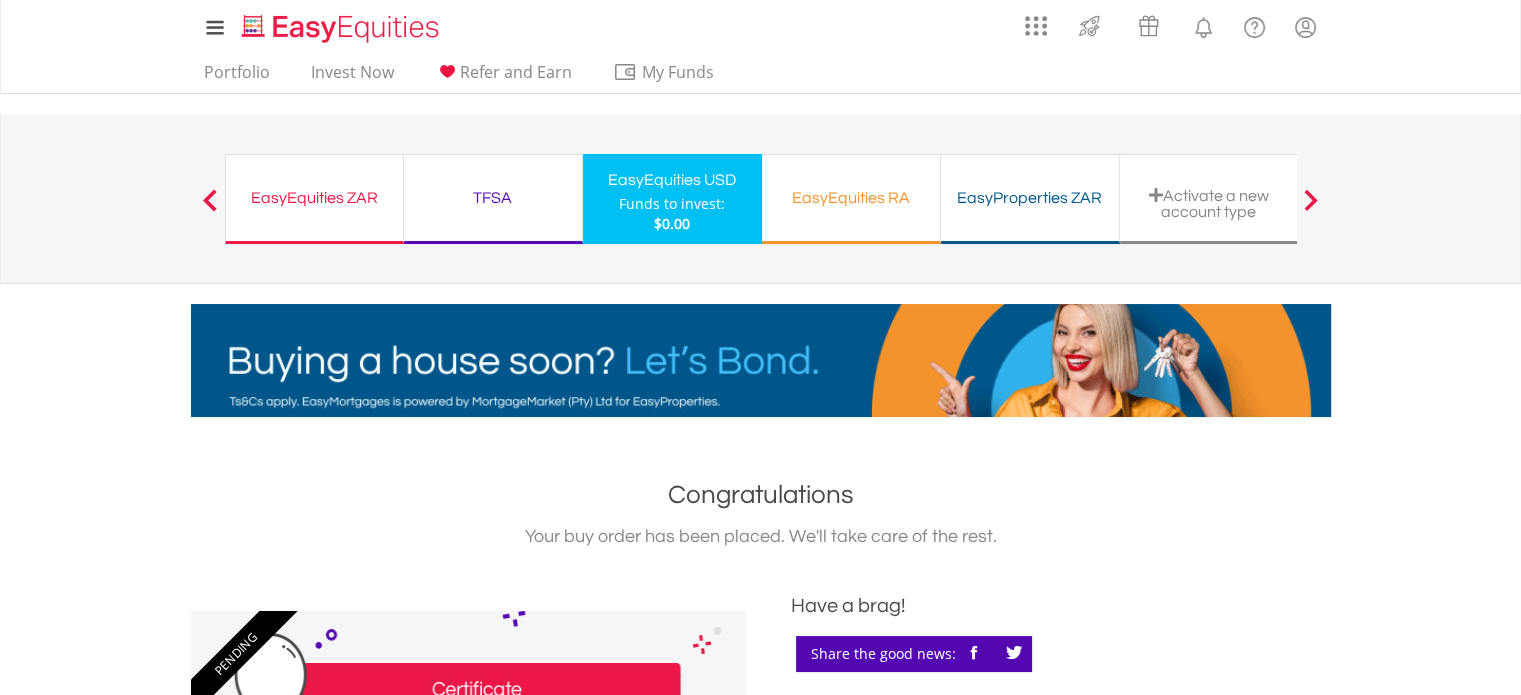 scroll, scrollTop: 666, scrollLeft: 0, axis: vertical 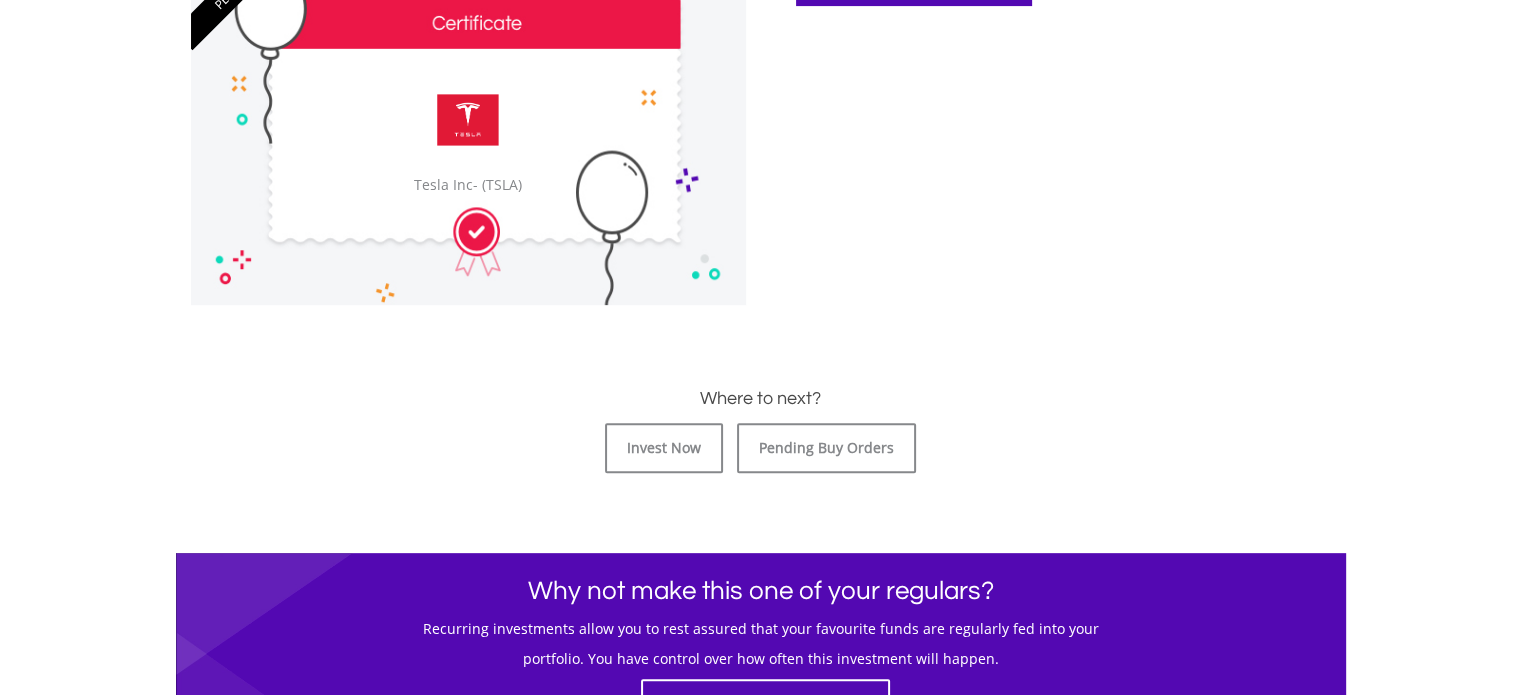 click at bounding box center [468, 120] 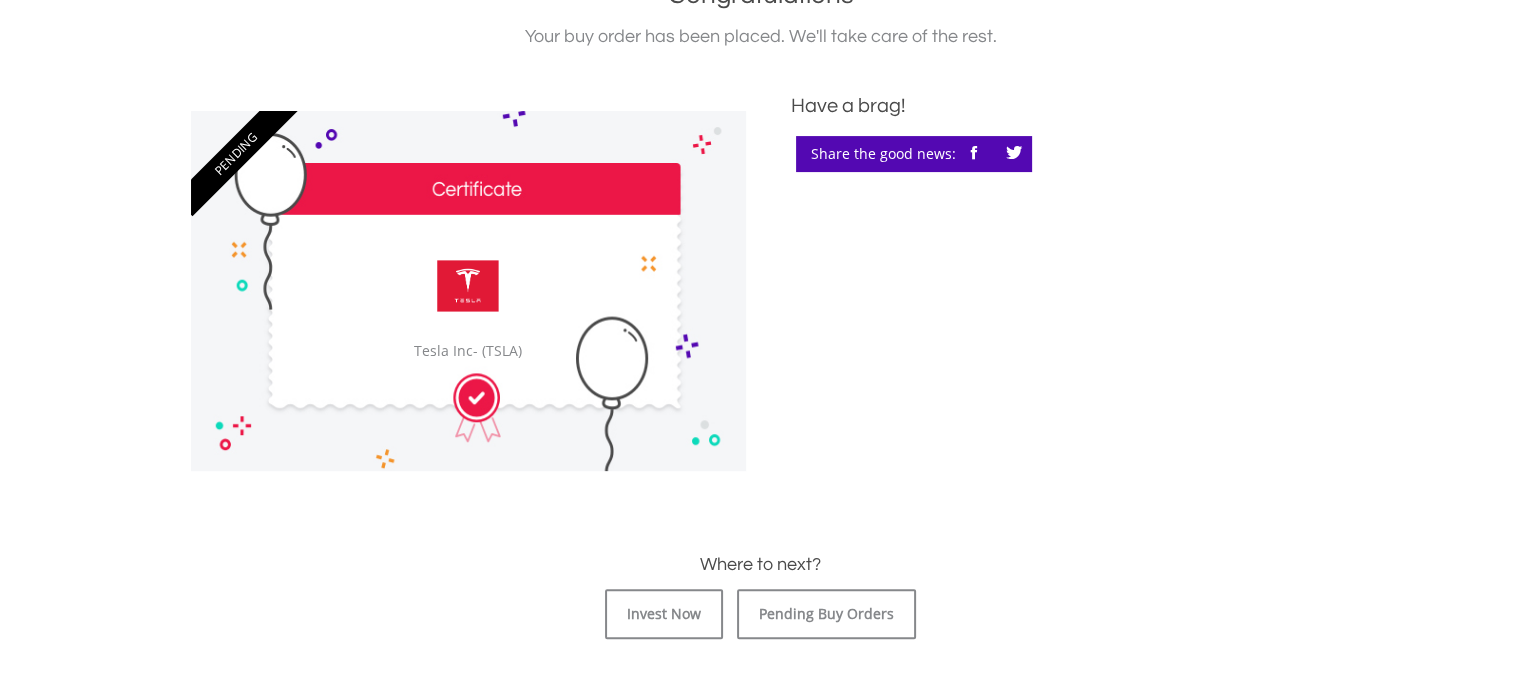 scroll, scrollTop: 833, scrollLeft: 0, axis: vertical 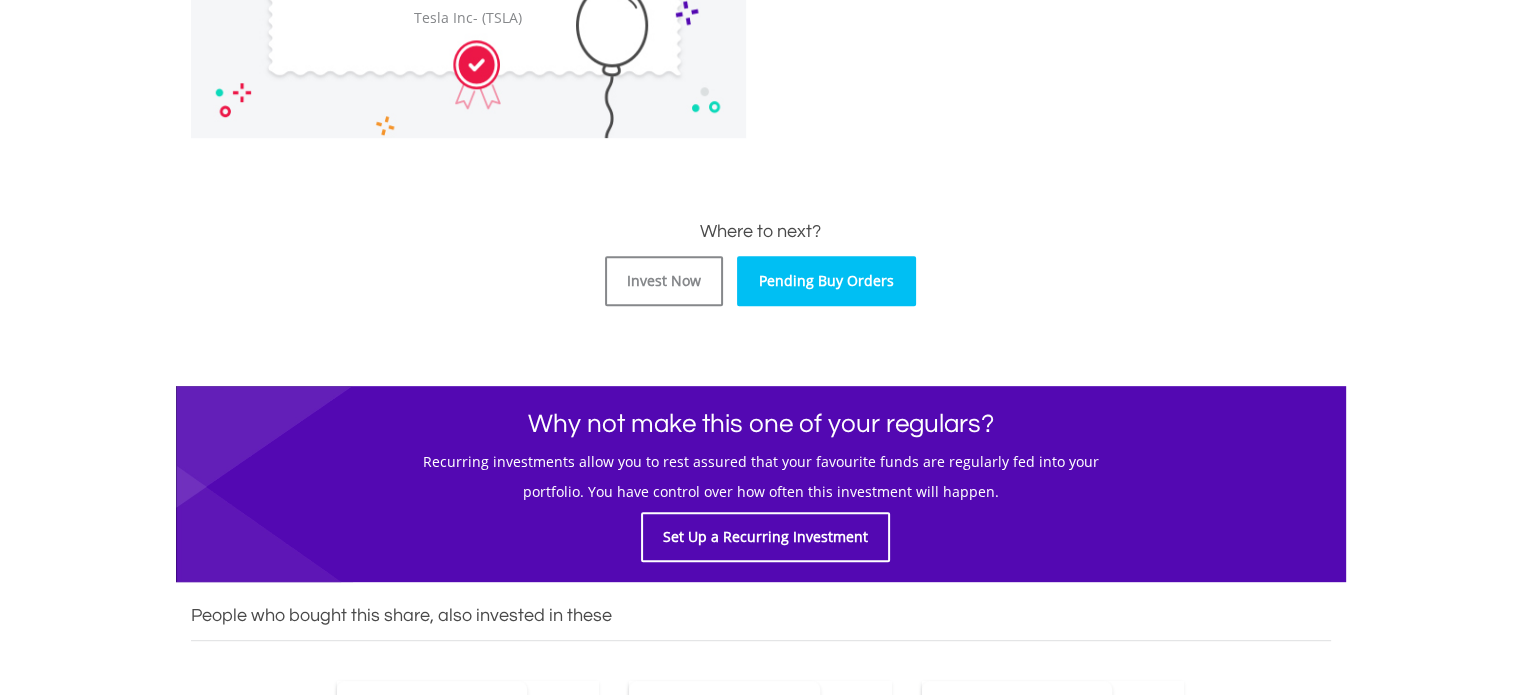 click on "Pending Buy Orders" at bounding box center [826, 281] 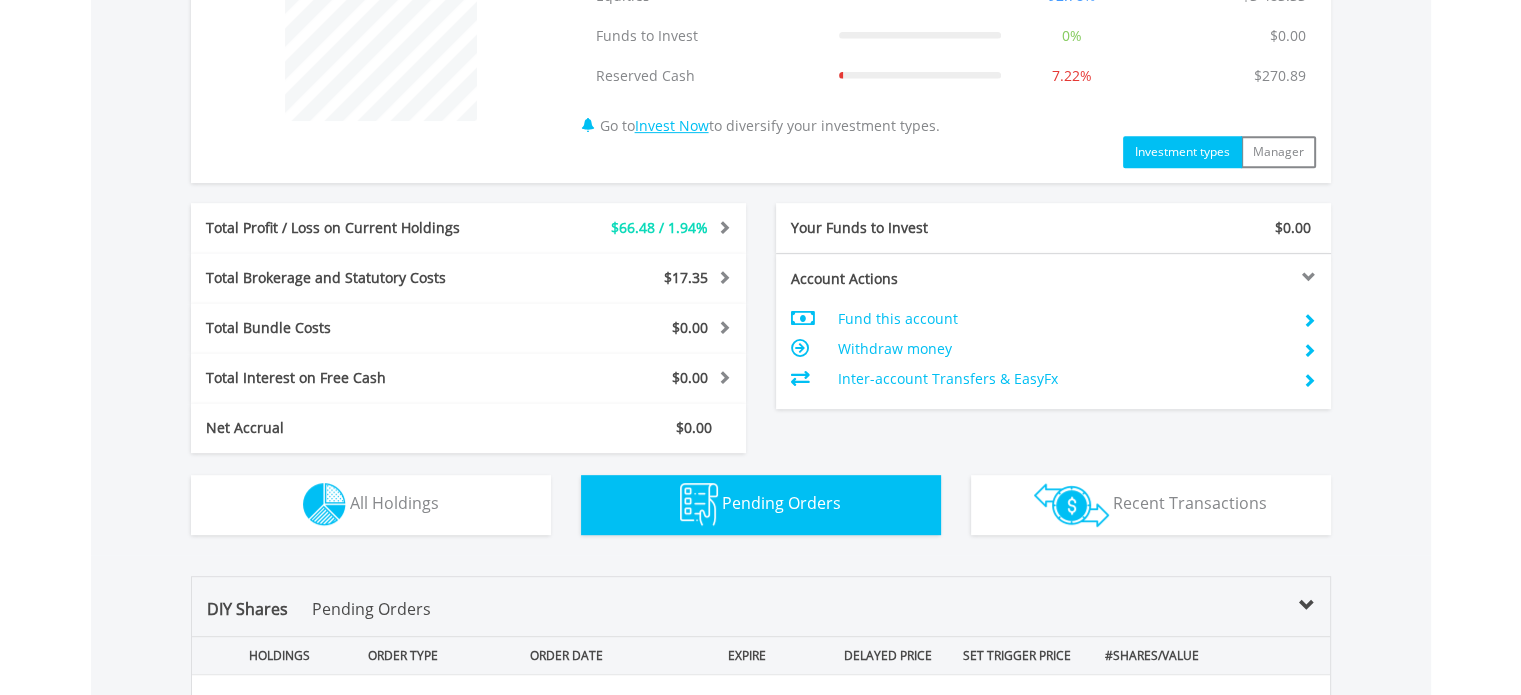 scroll, scrollTop: 1218, scrollLeft: 0, axis: vertical 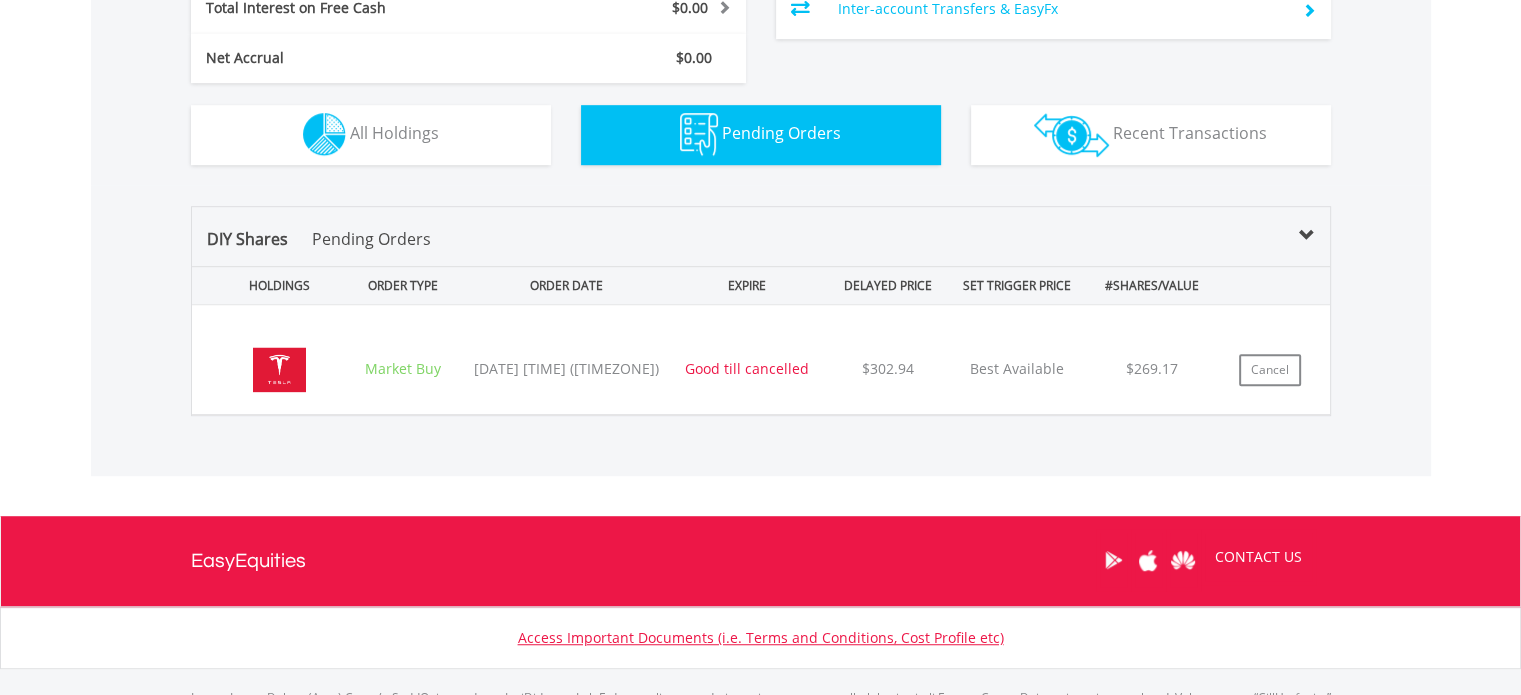 click on "Tesla Inc (TSLA)
Market Buy
[DATE] [TIME] ([TIMEZONE])
Good till cancelled
$302.94
Best Available
$269.17
Cancel
Cancel Order No" at bounding box center [761, 359] 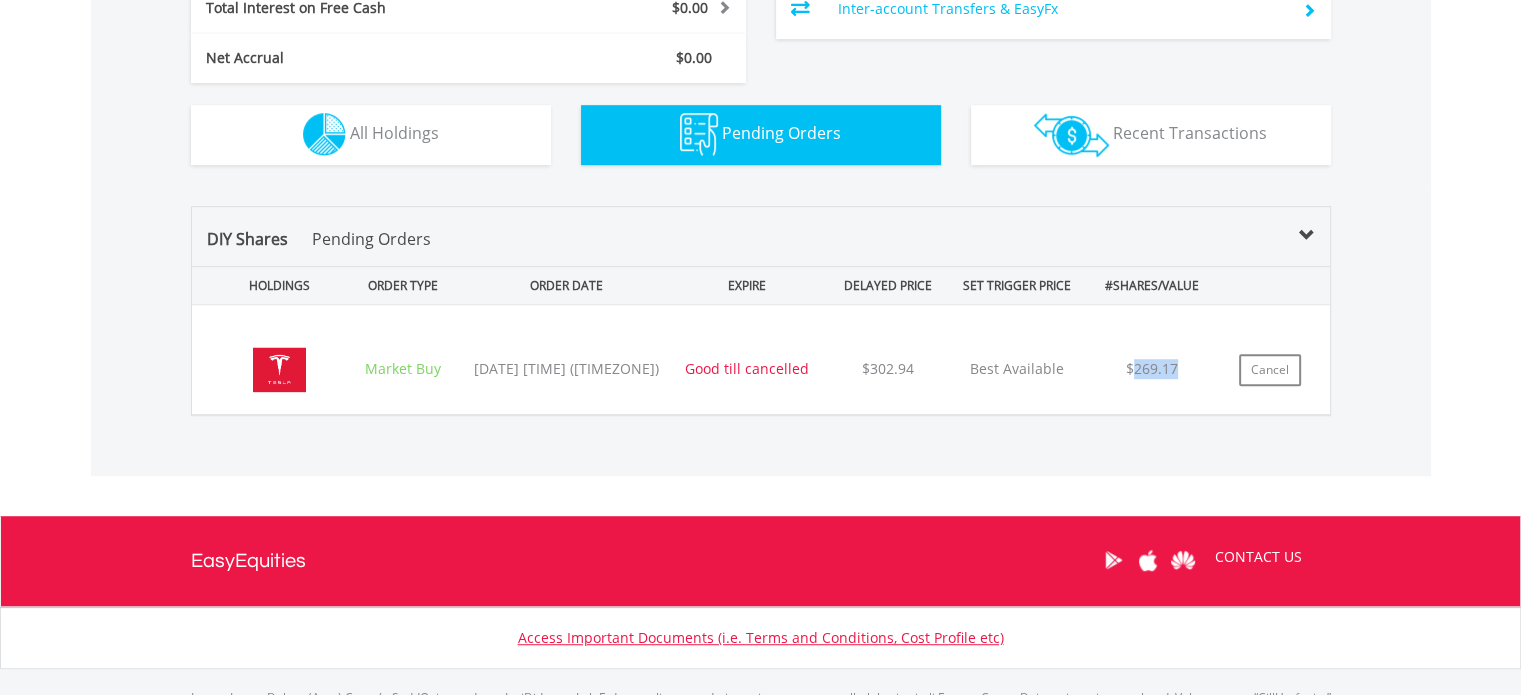 drag, startPoint x: 1184, startPoint y: 368, endPoint x: 1133, endPoint y: 370, distance: 51.0392 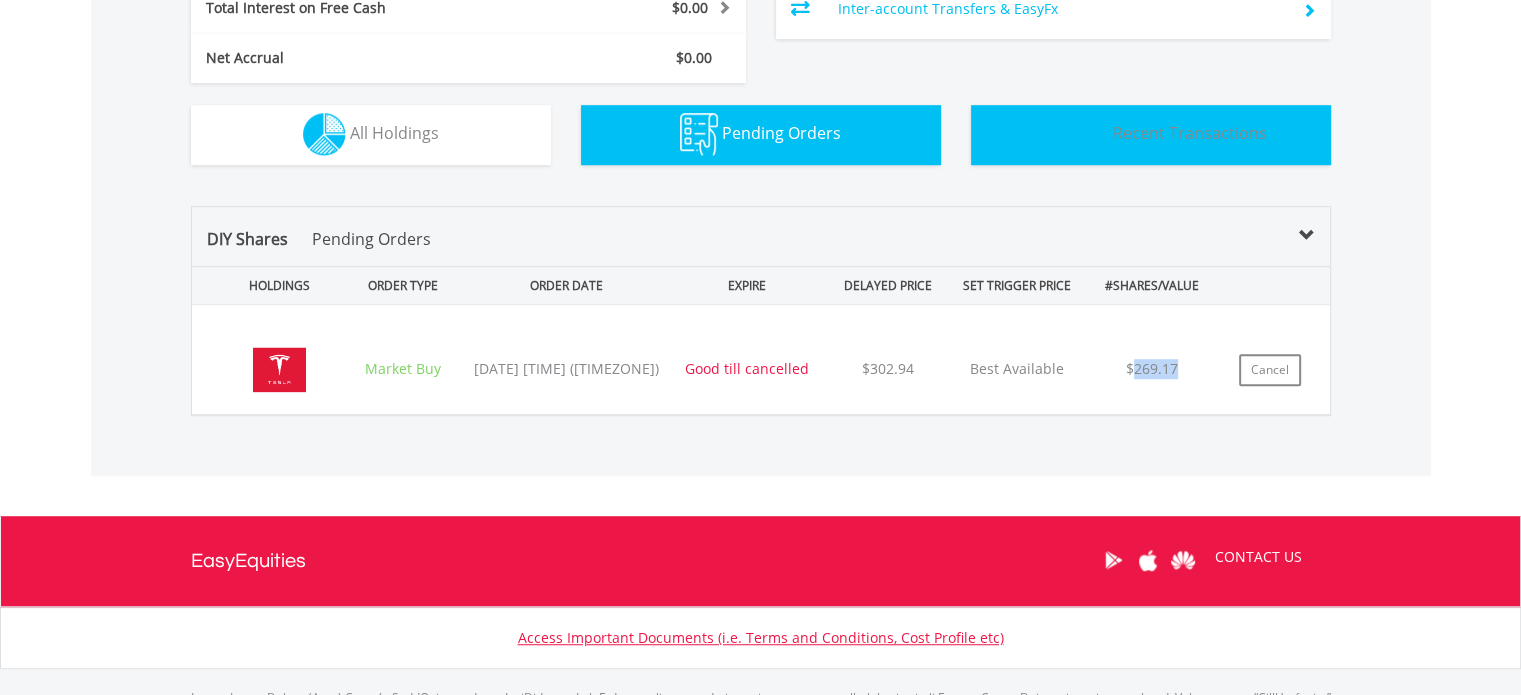 click on "Transactions
Recent Transactions" at bounding box center (1151, 135) 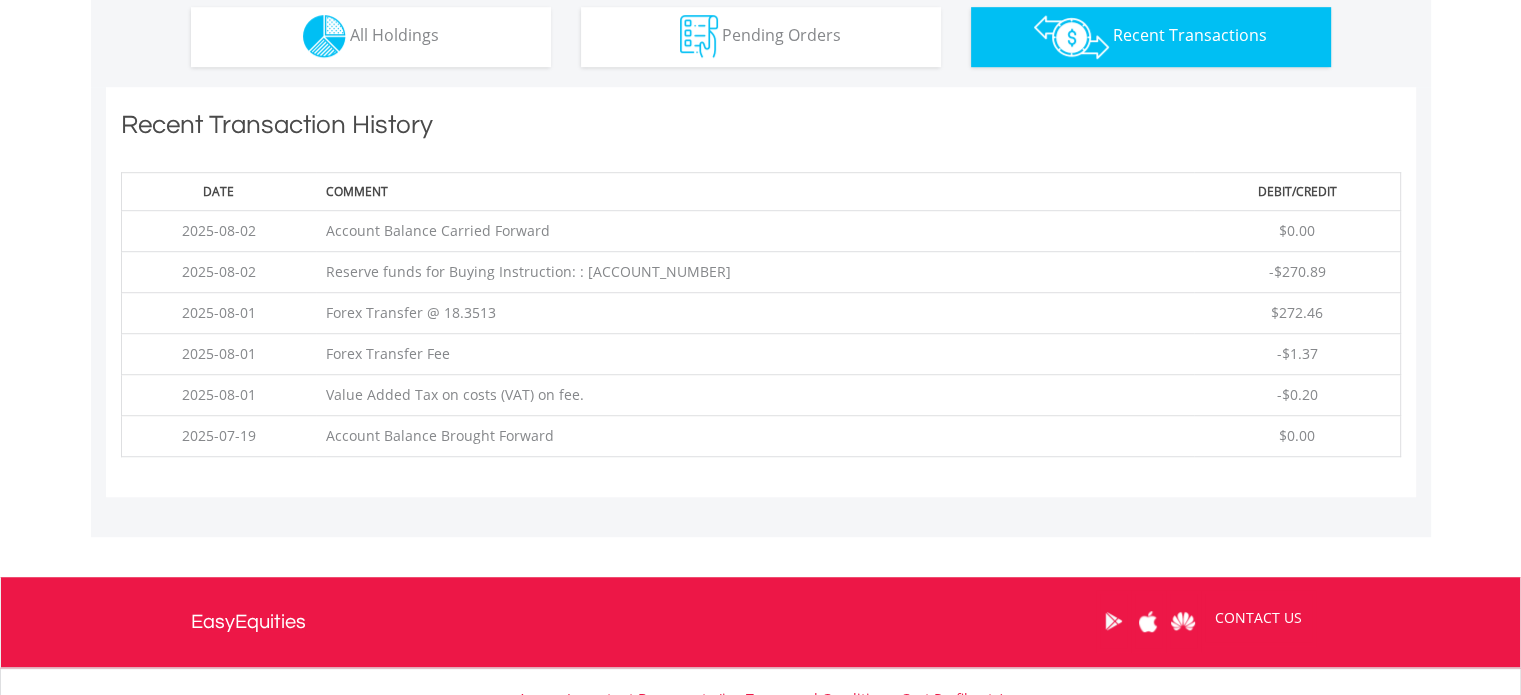 scroll, scrollTop: 1401, scrollLeft: 0, axis: vertical 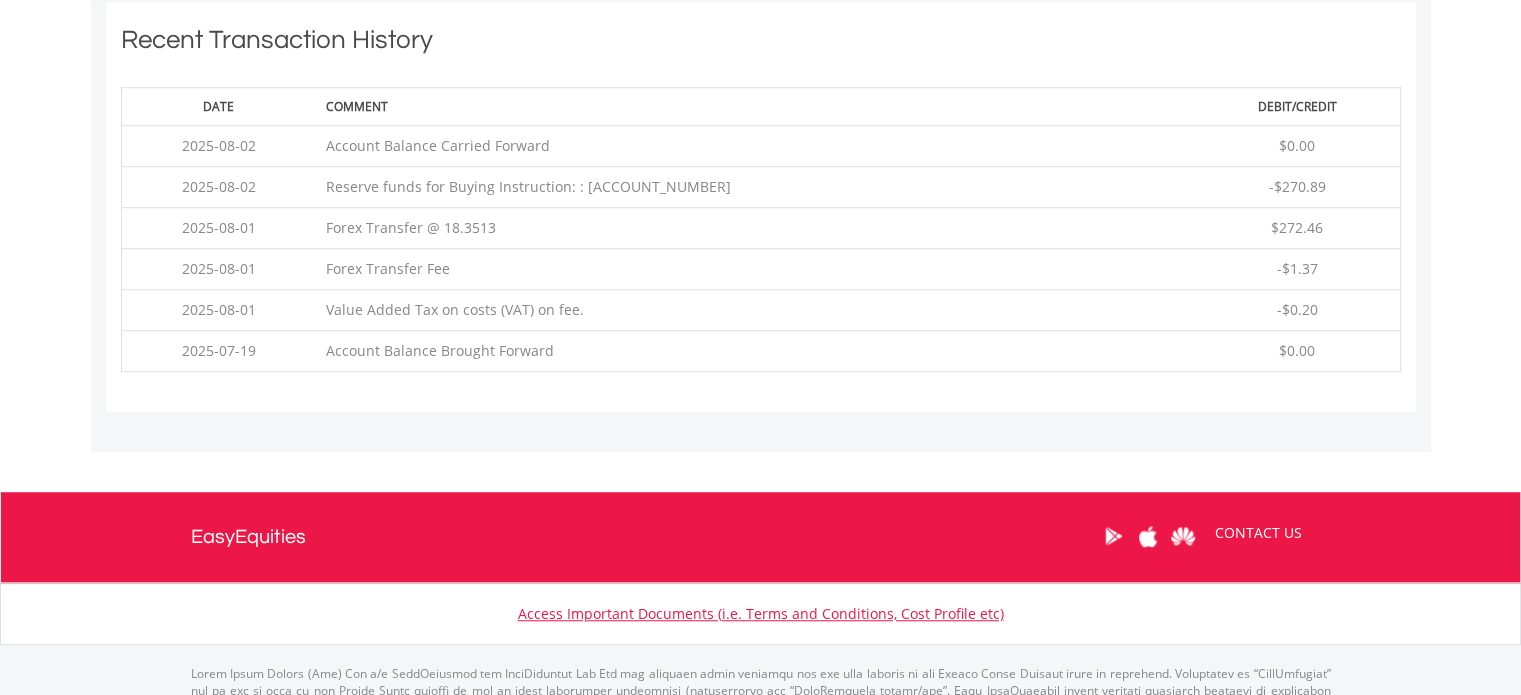 click on "Account Balance Brought Forward" at bounding box center [755, 351] 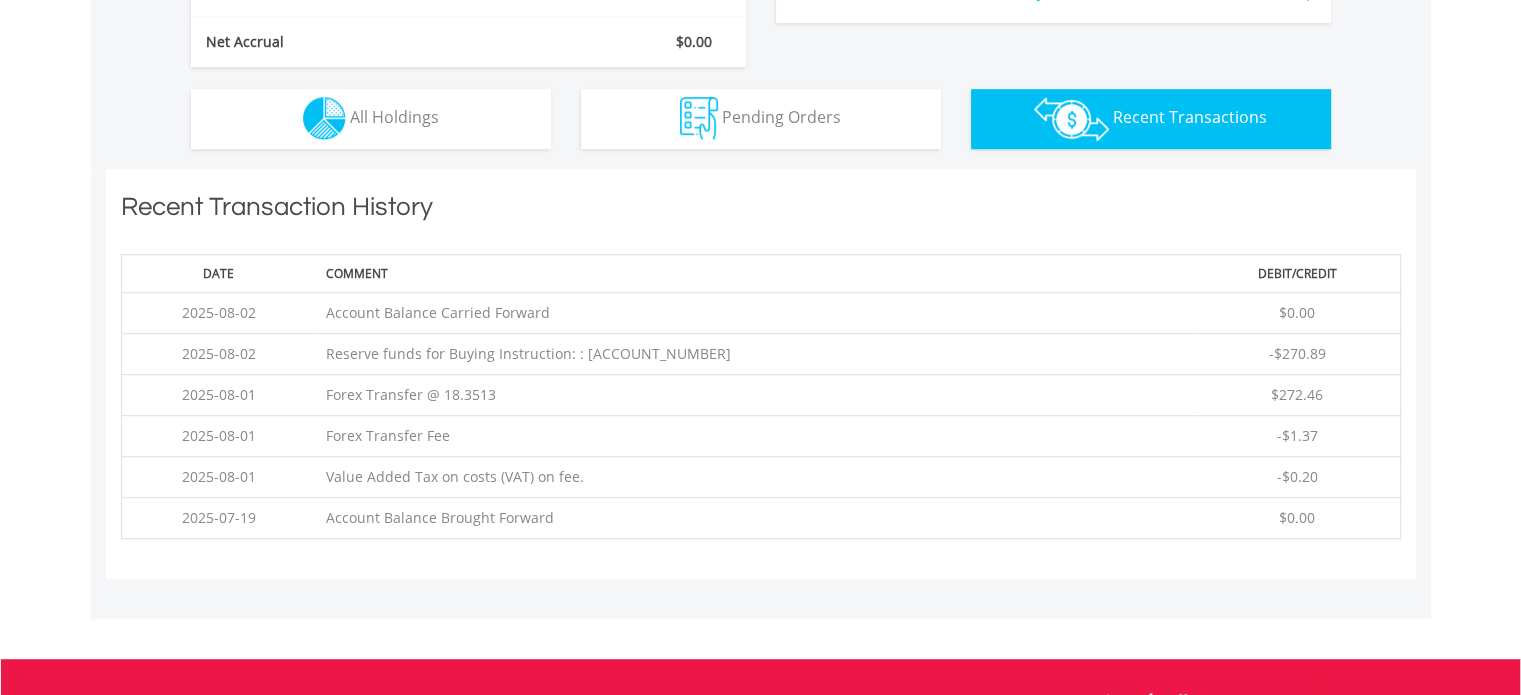 scroll, scrollTop: 1068, scrollLeft: 0, axis: vertical 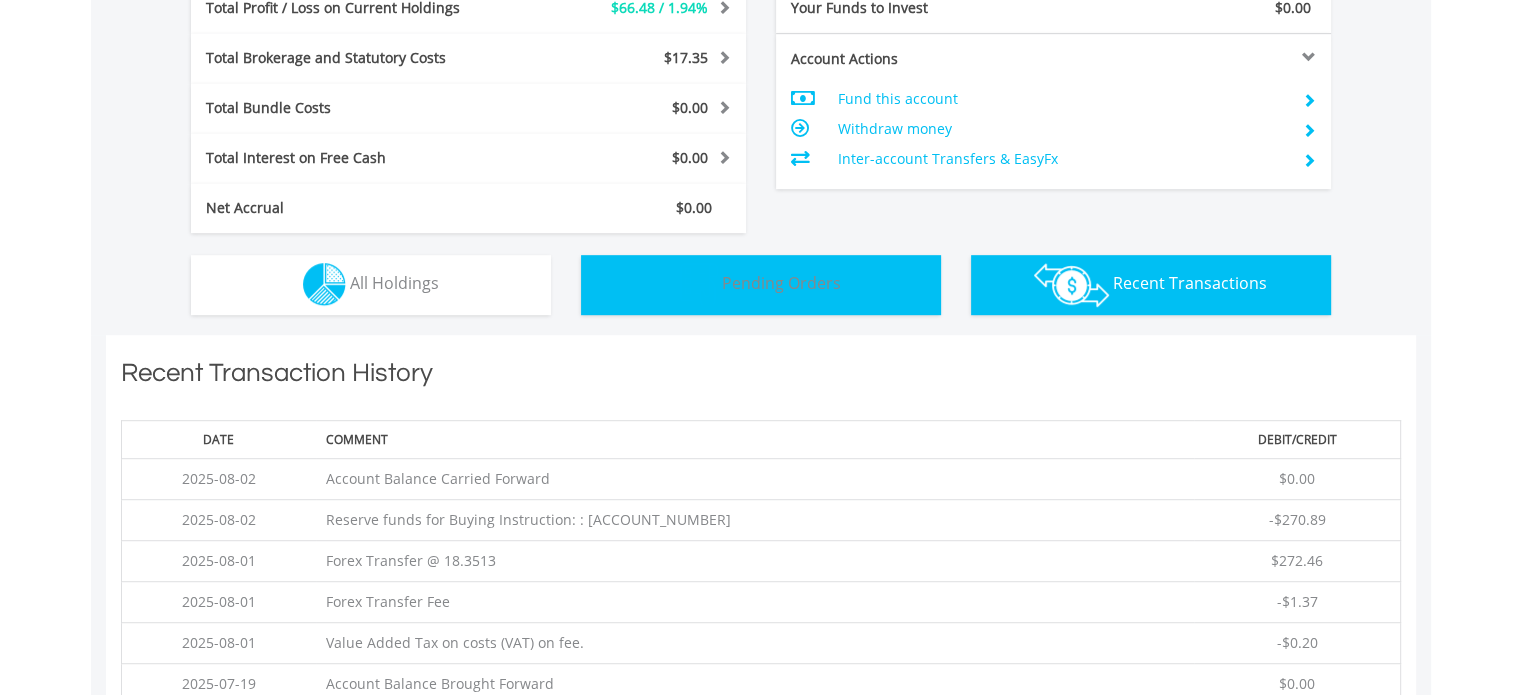 click on "Pending Orders" at bounding box center (781, 283) 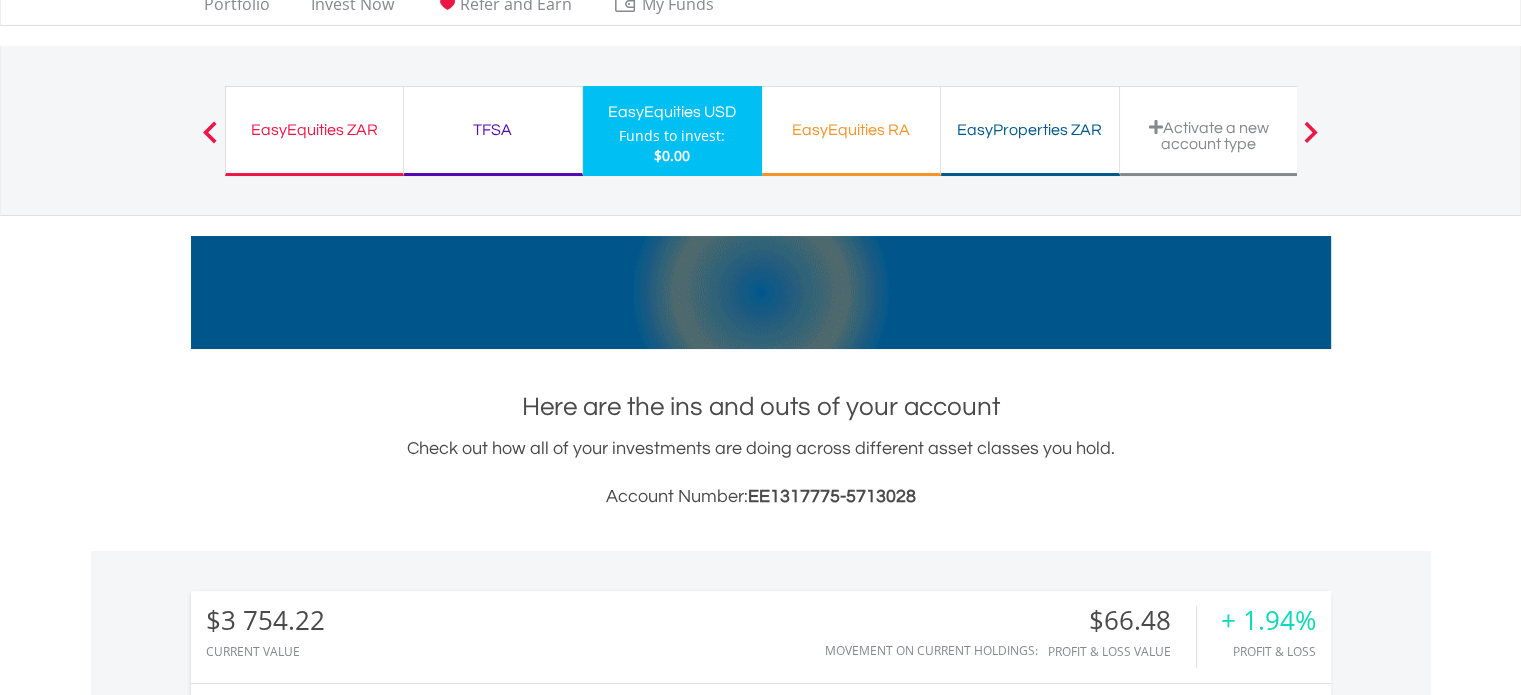scroll, scrollTop: 0, scrollLeft: 0, axis: both 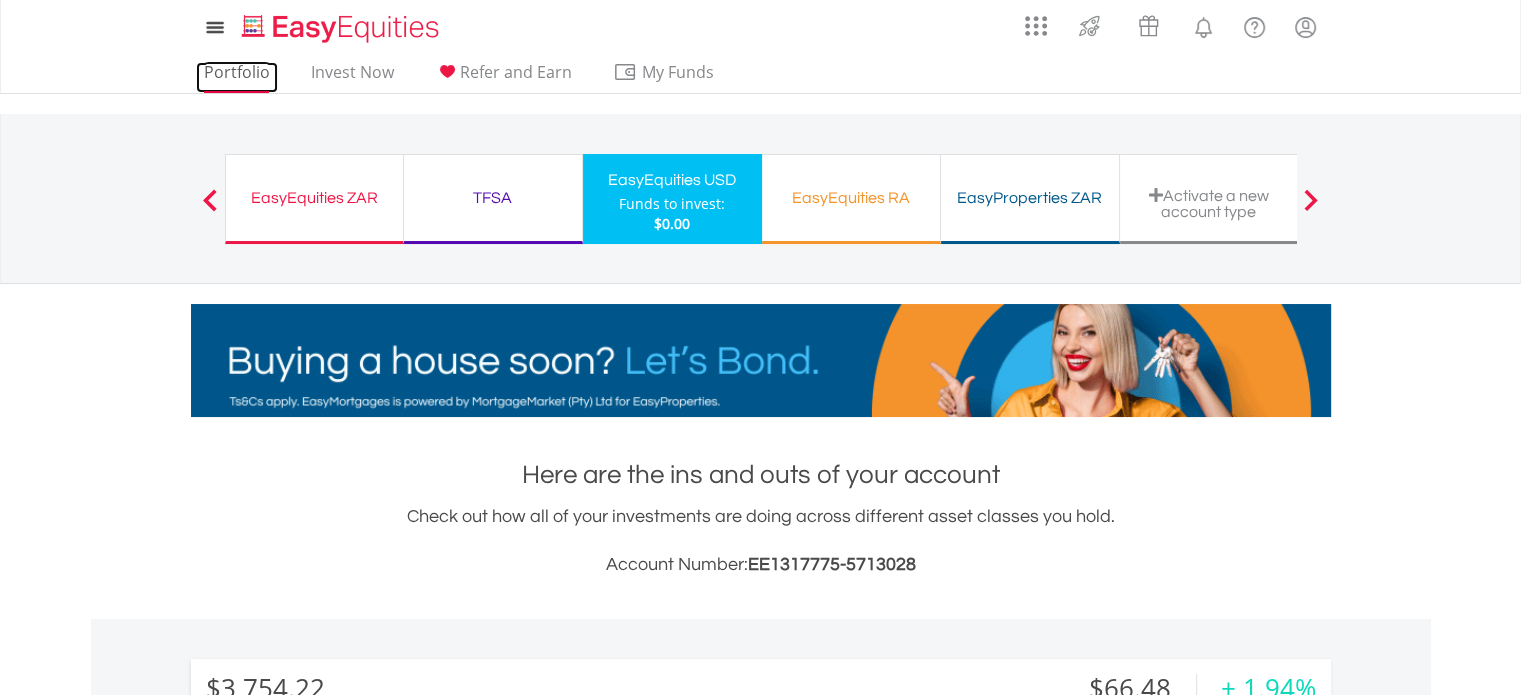 click on "Portfolio" at bounding box center [237, 77] 